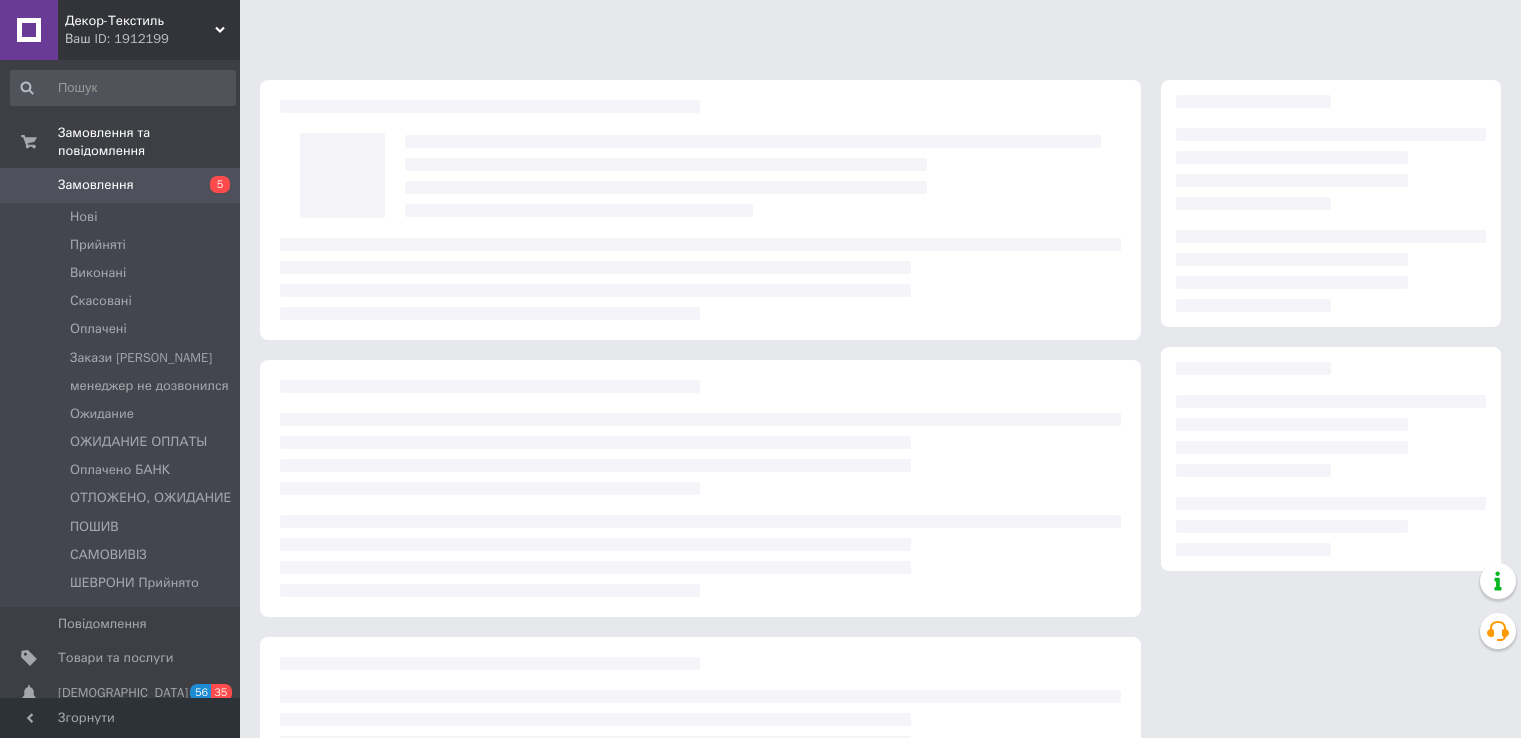 scroll, scrollTop: 0, scrollLeft: 0, axis: both 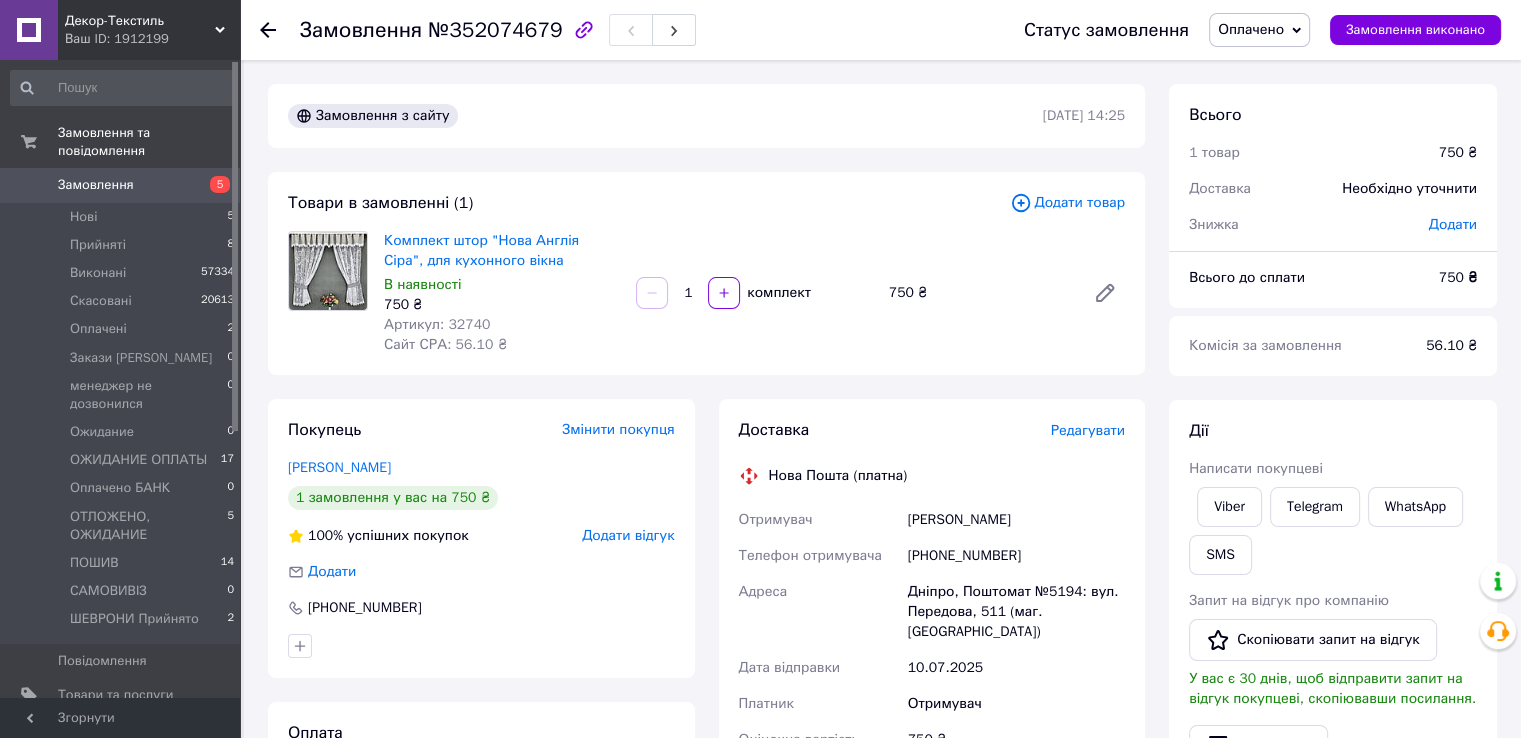 click on "Оплачено" at bounding box center (1251, 29) 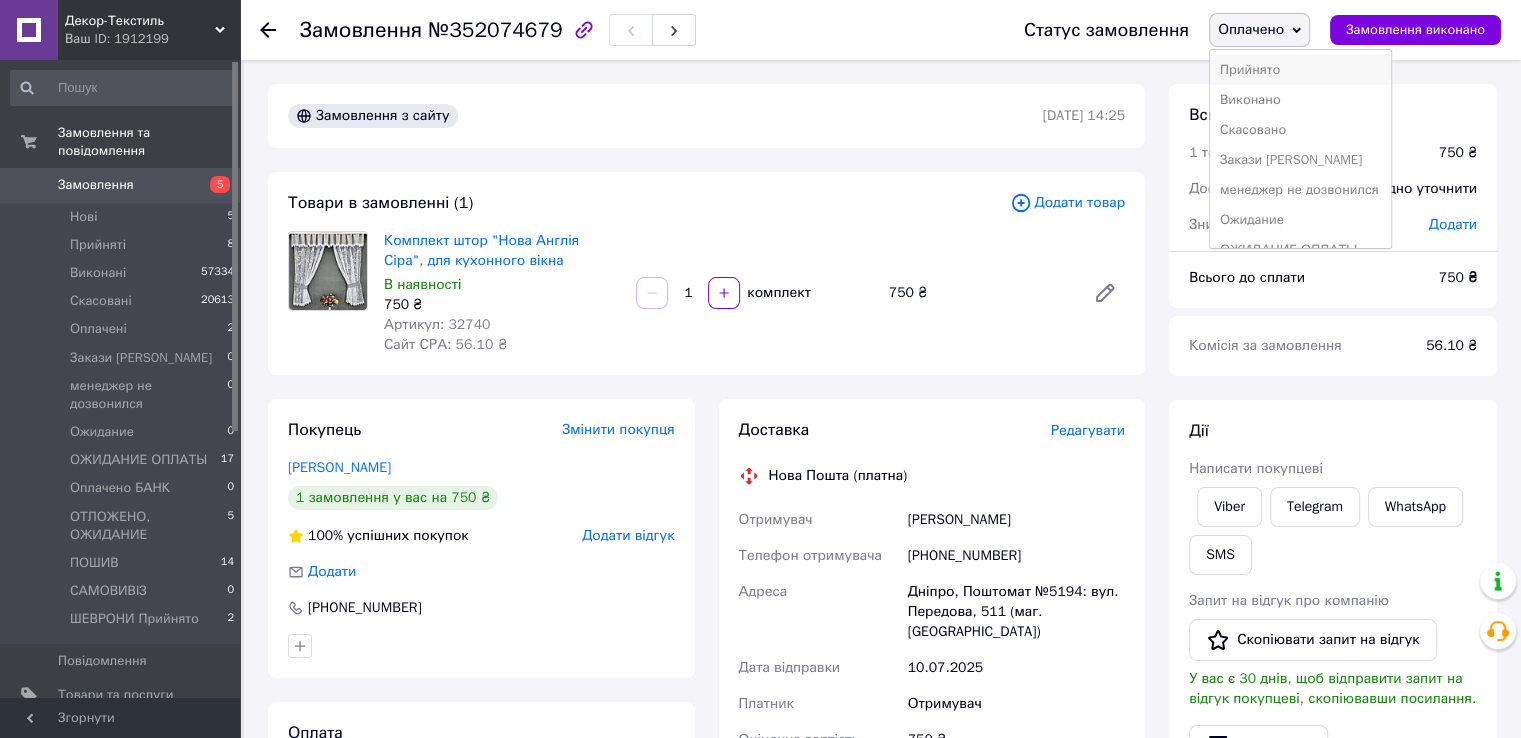 click on "Прийнято" at bounding box center (1300, 70) 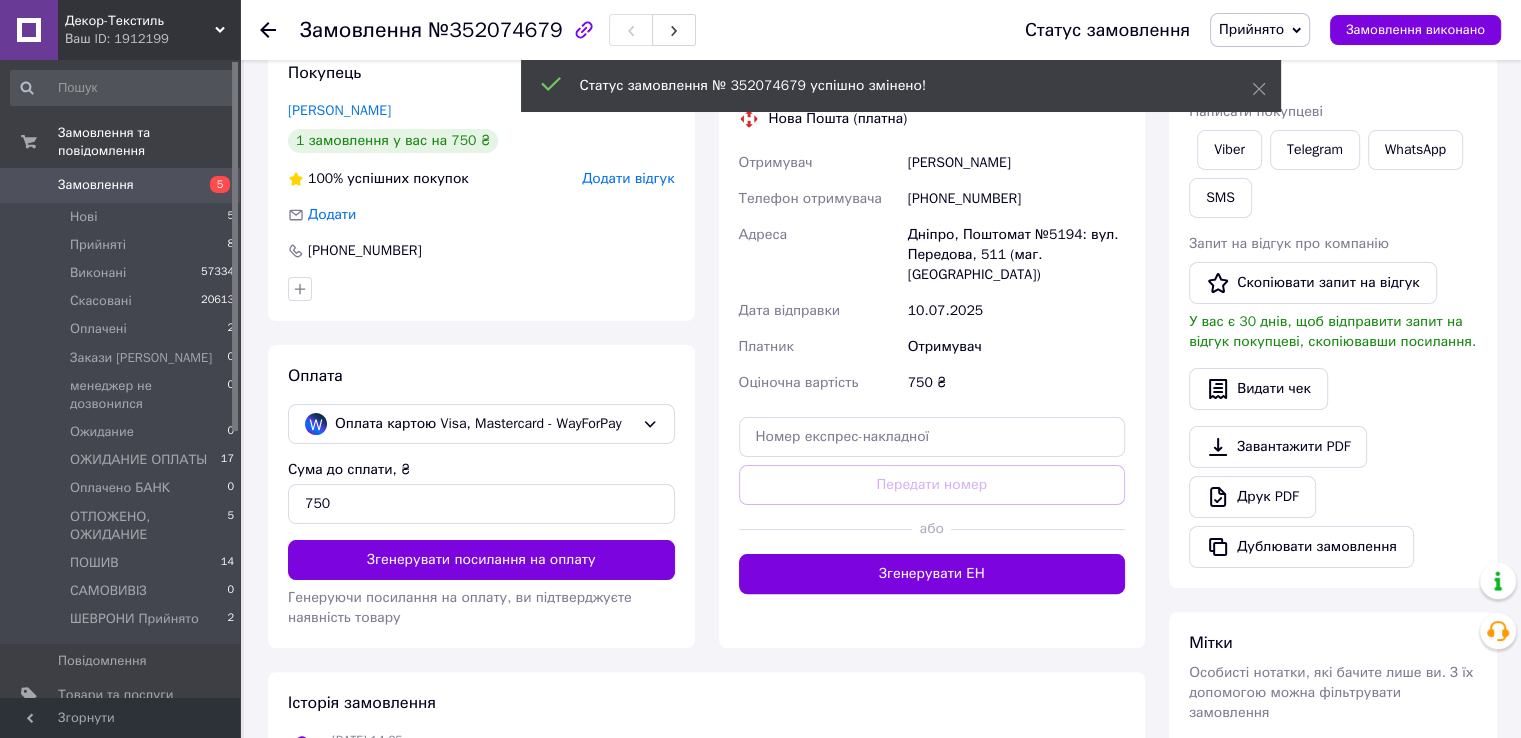 scroll, scrollTop: 356, scrollLeft: 0, axis: vertical 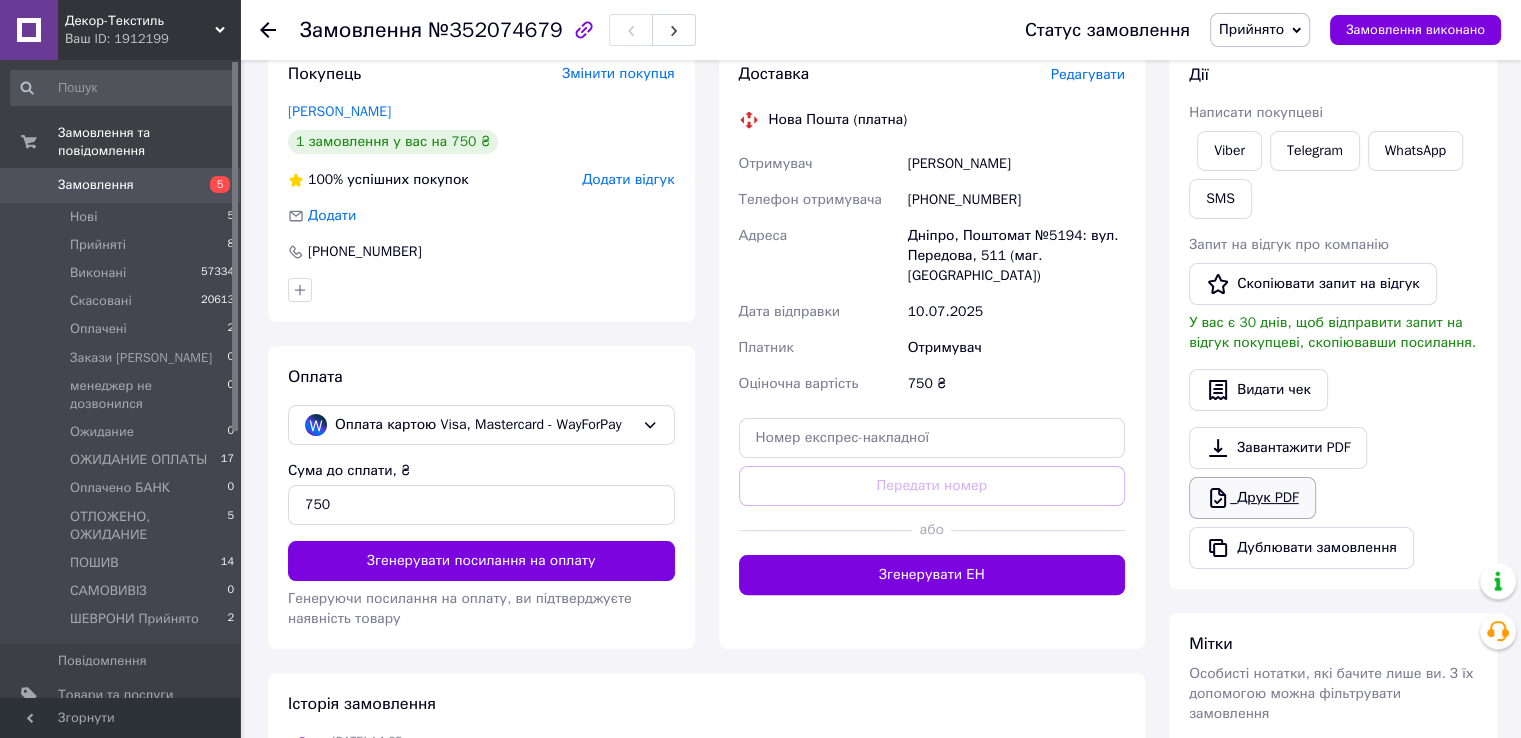 click on "Друк PDF" at bounding box center (1252, 498) 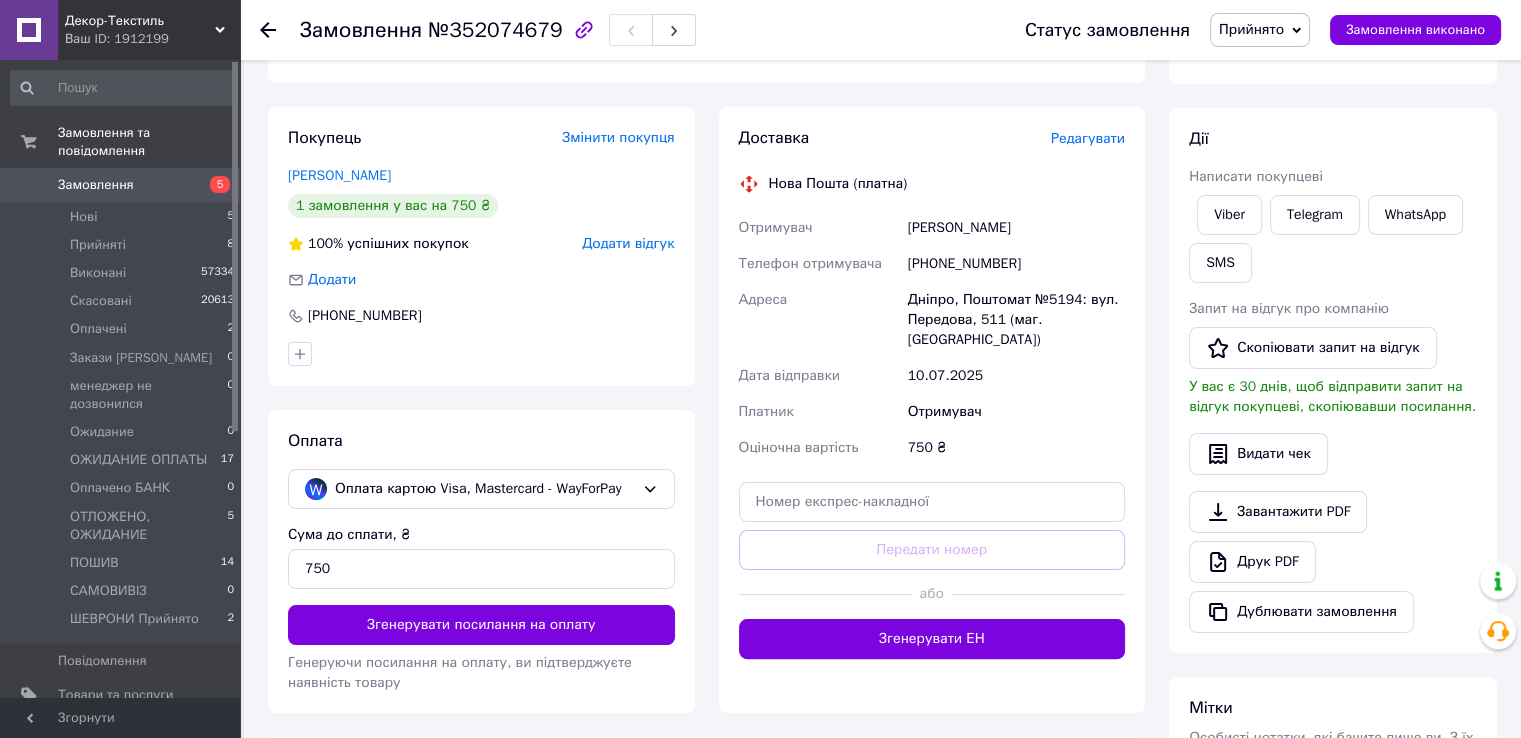 scroll, scrollTop: 256, scrollLeft: 0, axis: vertical 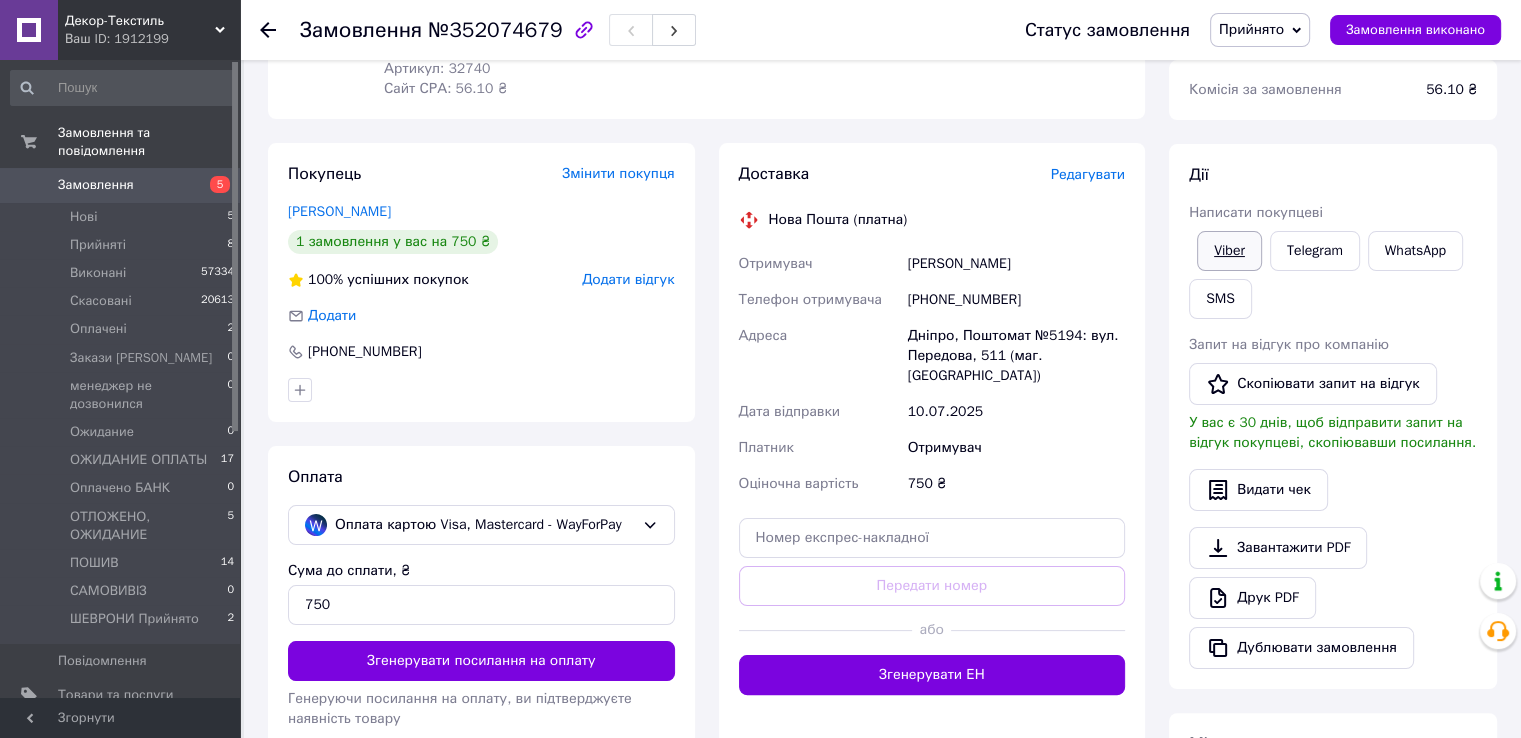 drag, startPoint x: 1226, startPoint y: 244, endPoint x: 1208, endPoint y: 250, distance: 18.973665 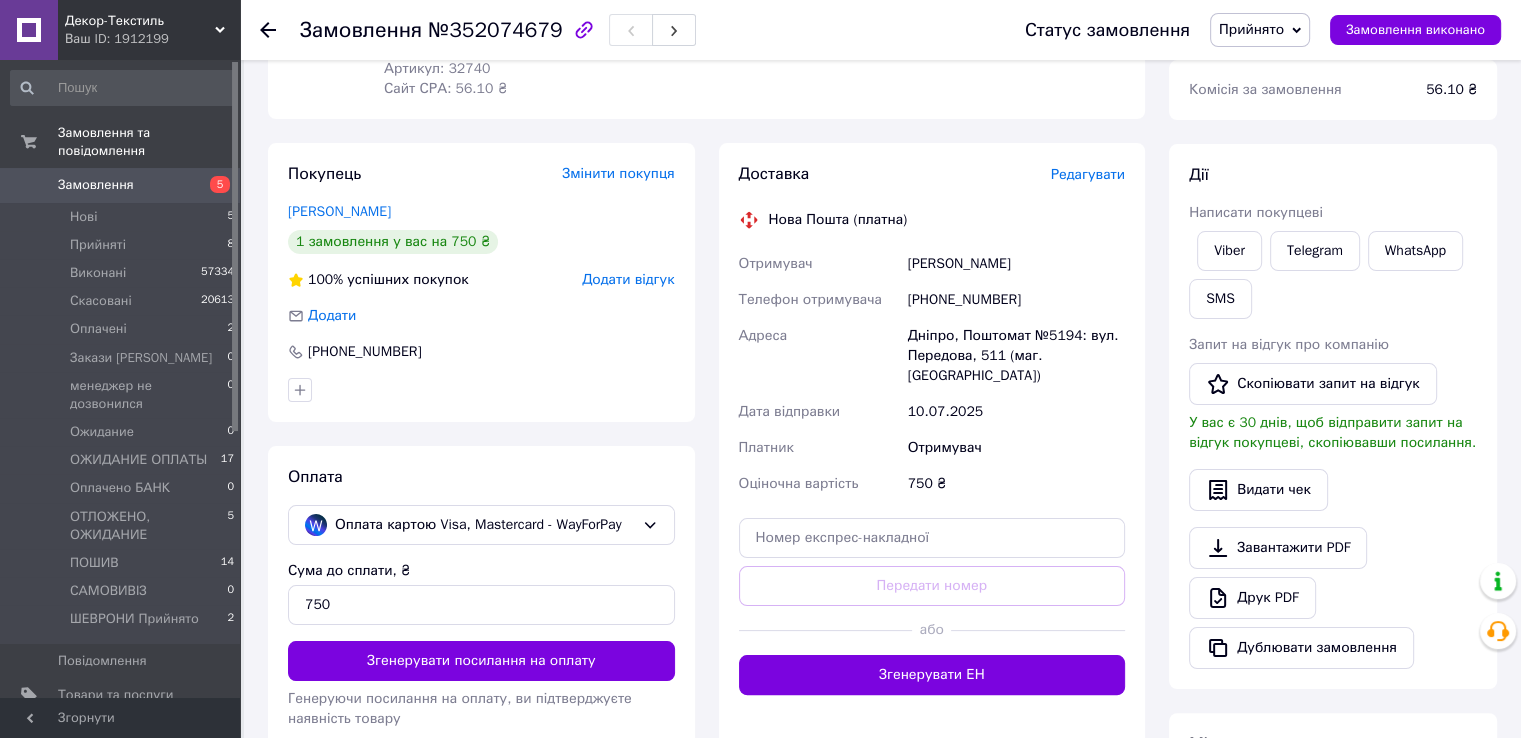 drag, startPoint x: 869, startPoint y: 27, endPoint x: 888, endPoint y: 64, distance: 41.59327 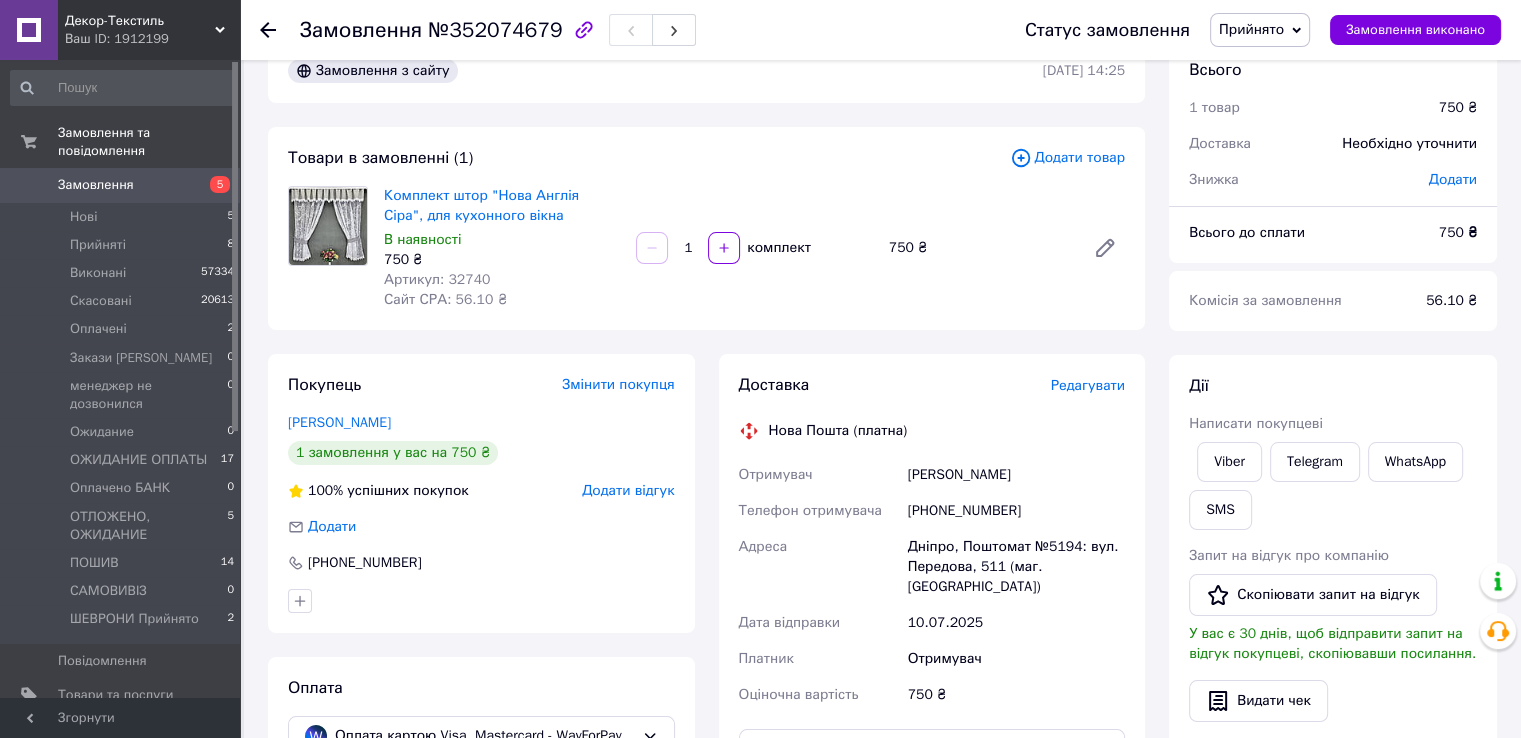scroll, scrollTop: 0, scrollLeft: 0, axis: both 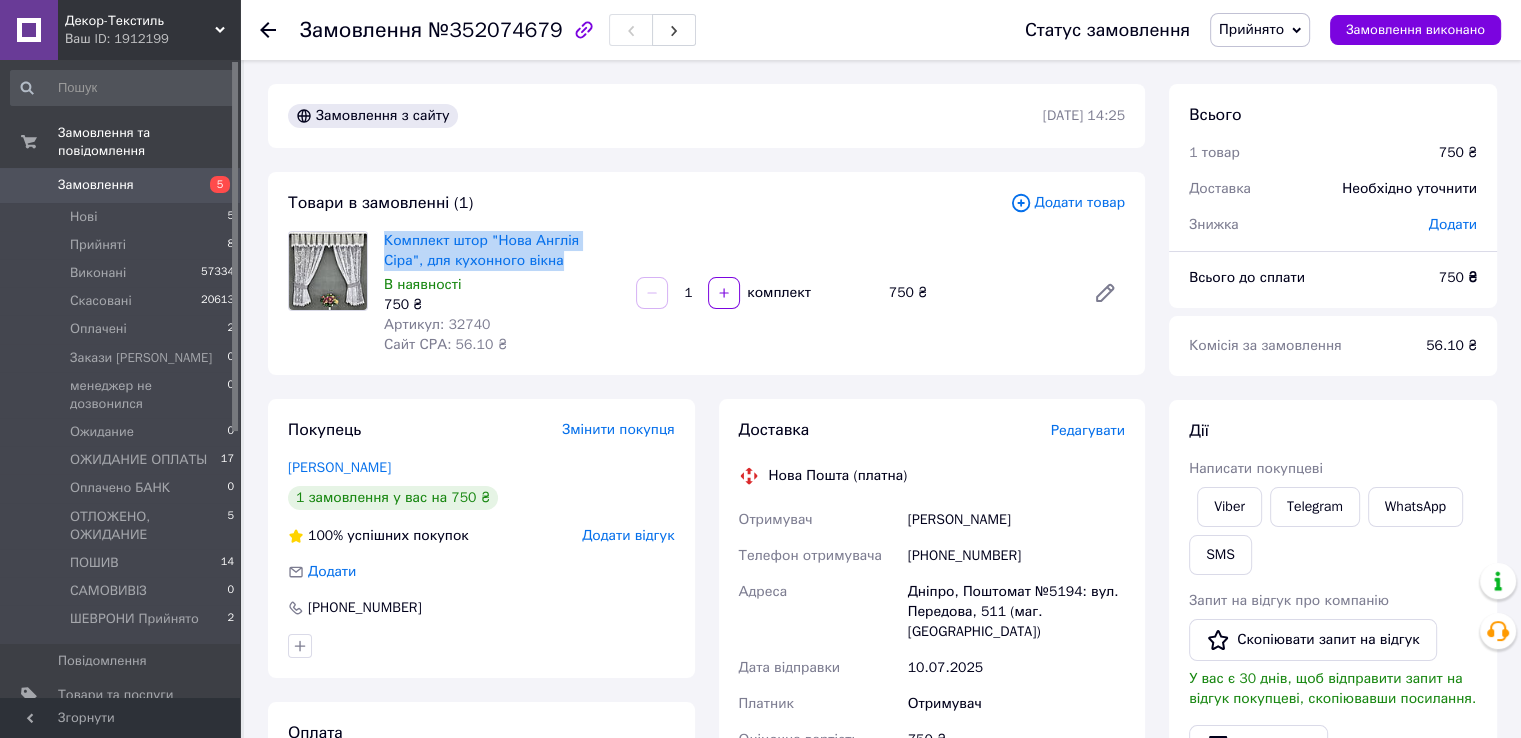 drag, startPoint x: 536, startPoint y: 271, endPoint x: 380, endPoint y: 234, distance: 160.32779 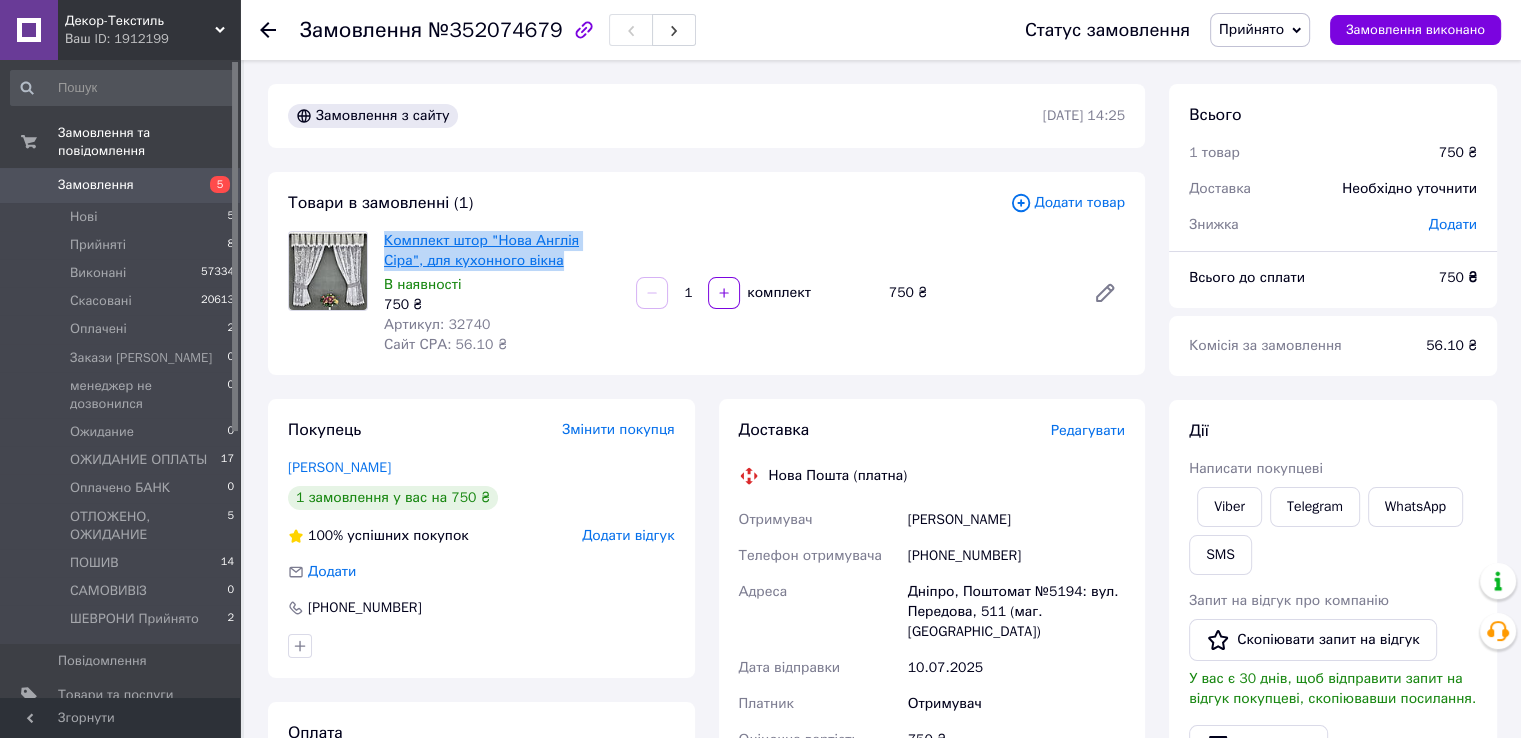 copy on "Комплект штор "Нова Англія Сіра", для кухонного вікна" 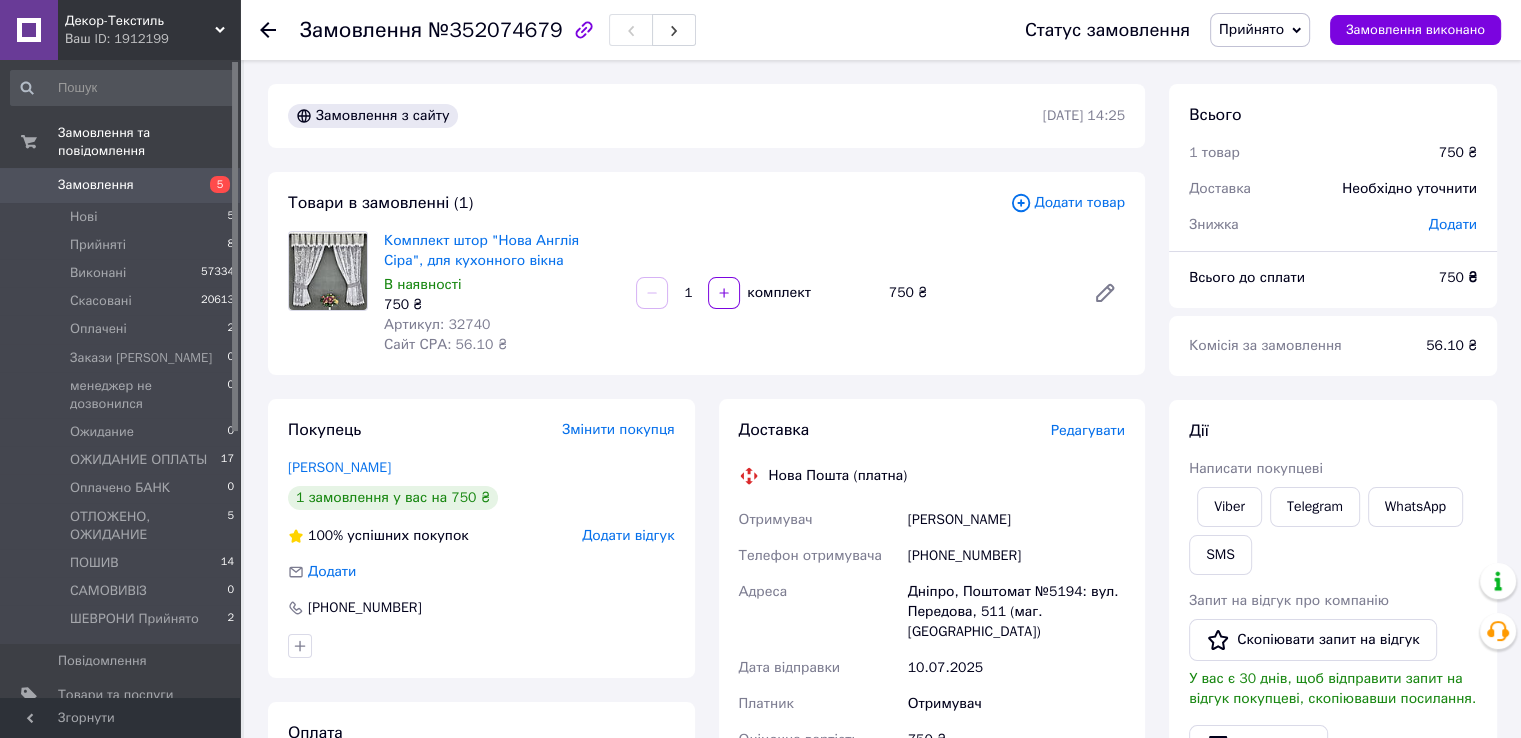 click on "Замовлення №352074679" at bounding box center (642, 30) 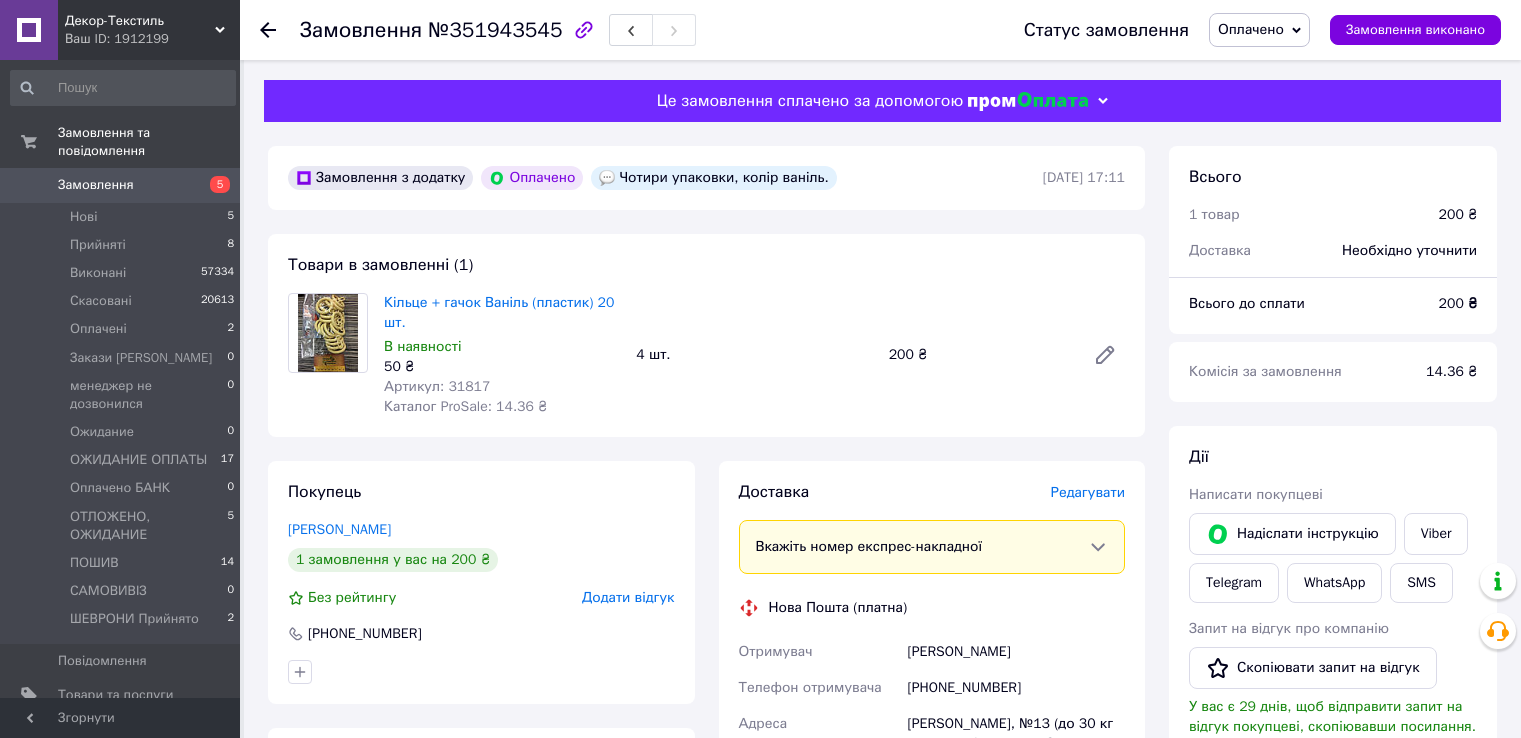 scroll, scrollTop: 0, scrollLeft: 0, axis: both 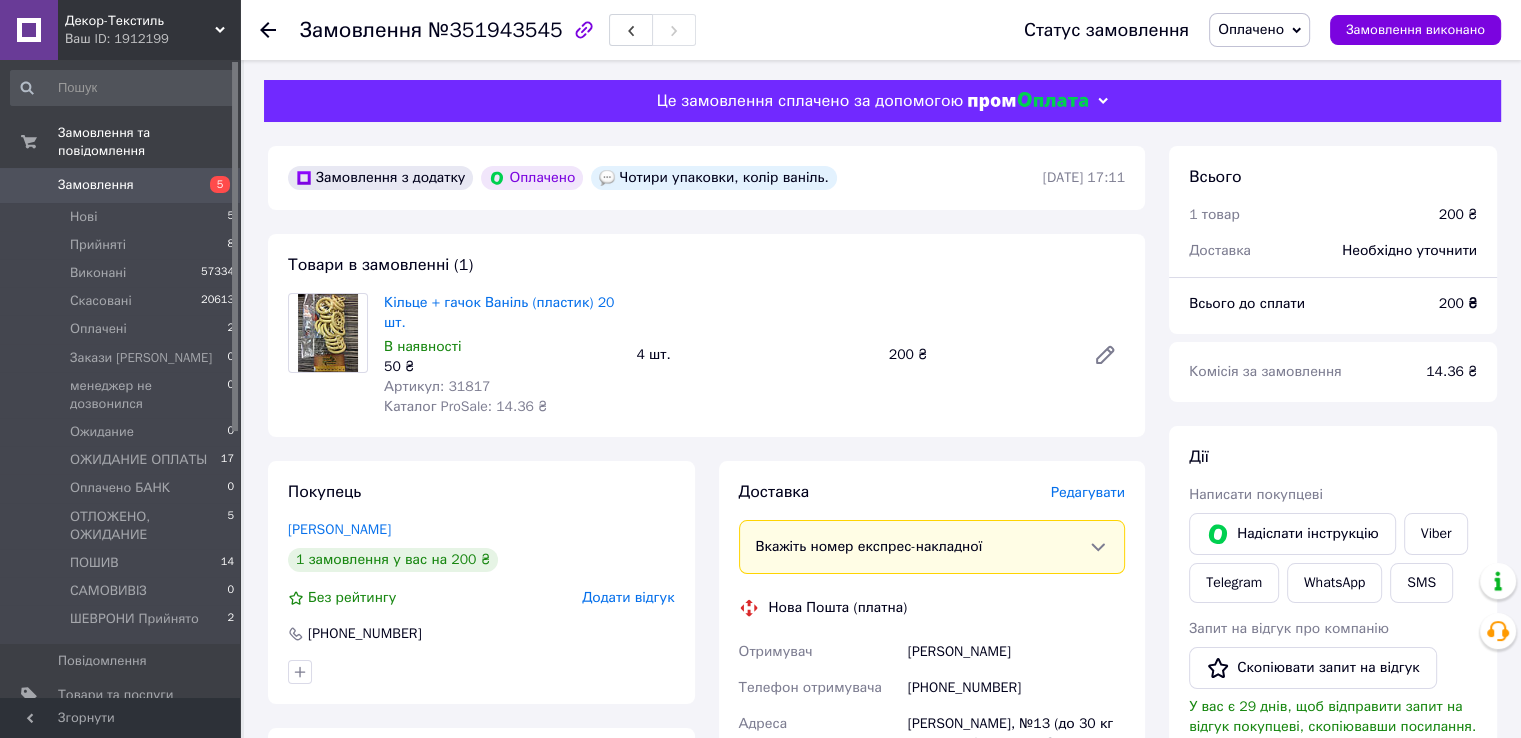click on "Оплачено" at bounding box center [1251, 29] 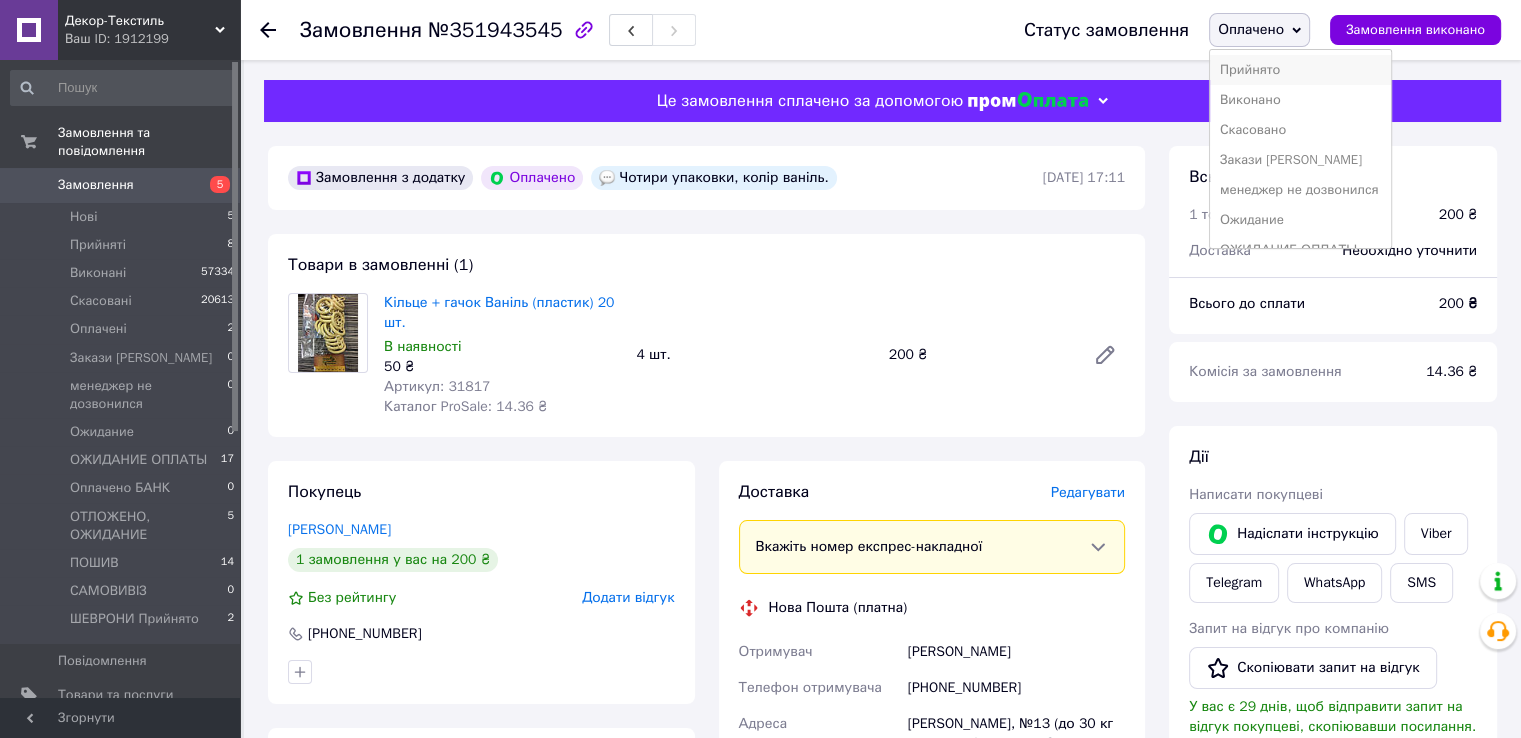 click on "Прийнято" at bounding box center (1300, 70) 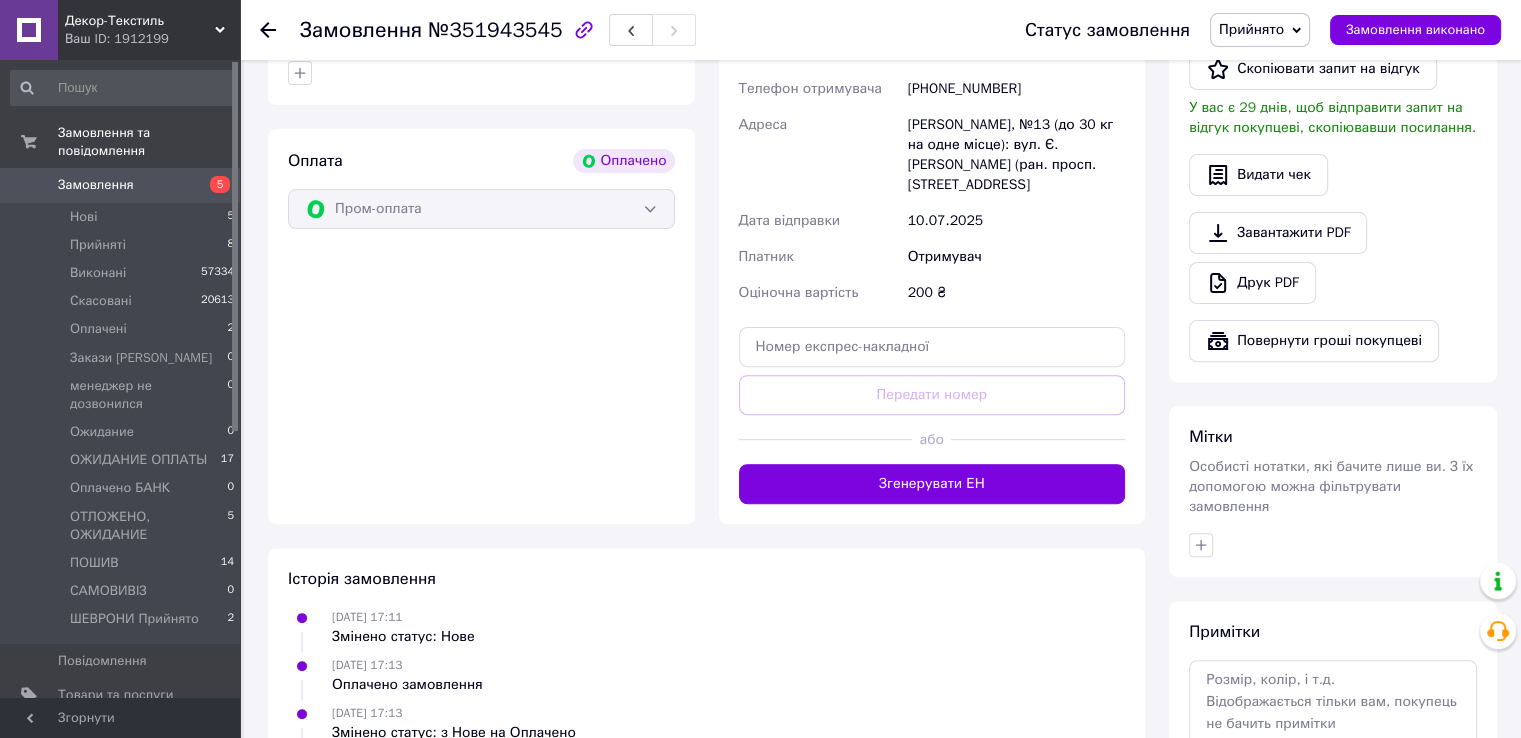 scroll, scrollTop: 600, scrollLeft: 0, axis: vertical 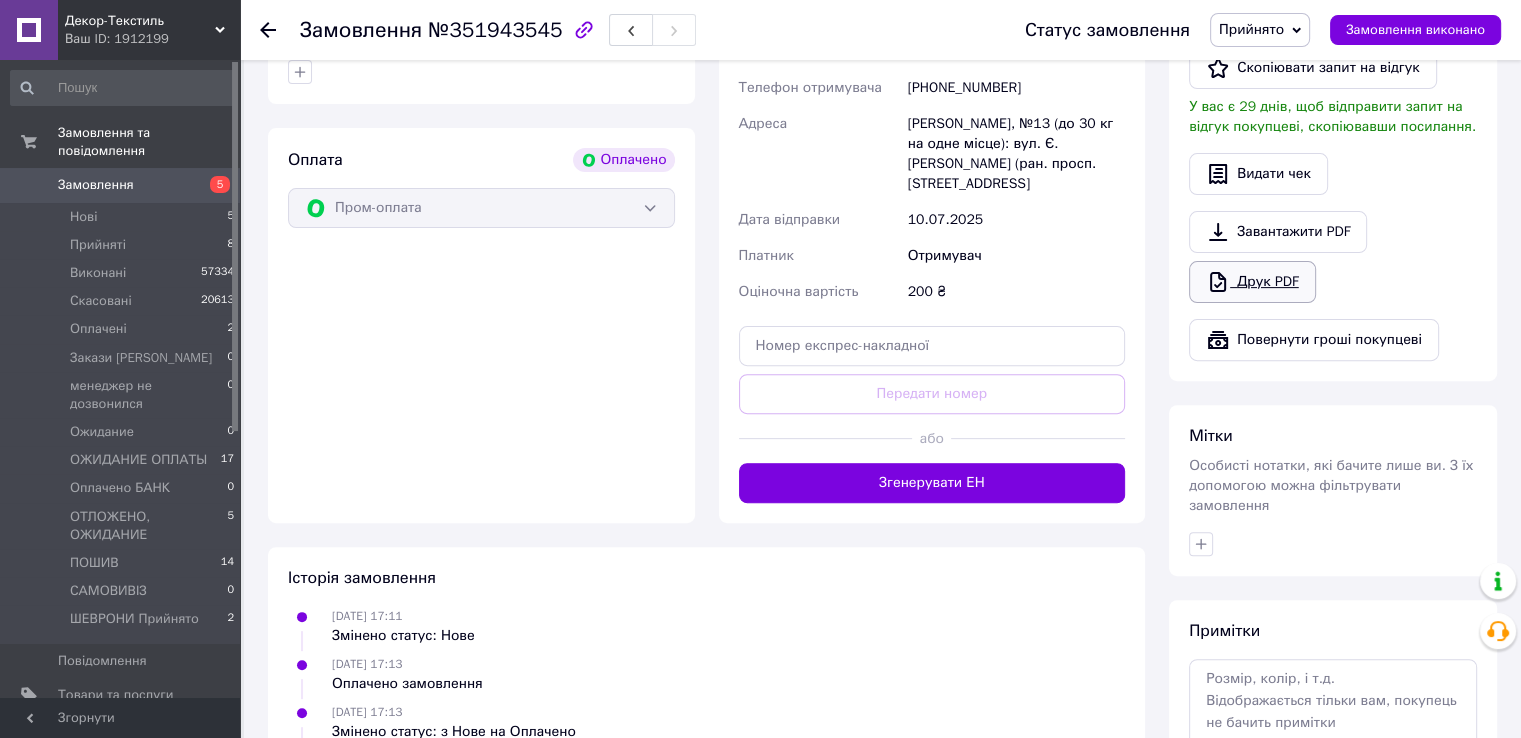 click on "Друк PDF" at bounding box center (1252, 282) 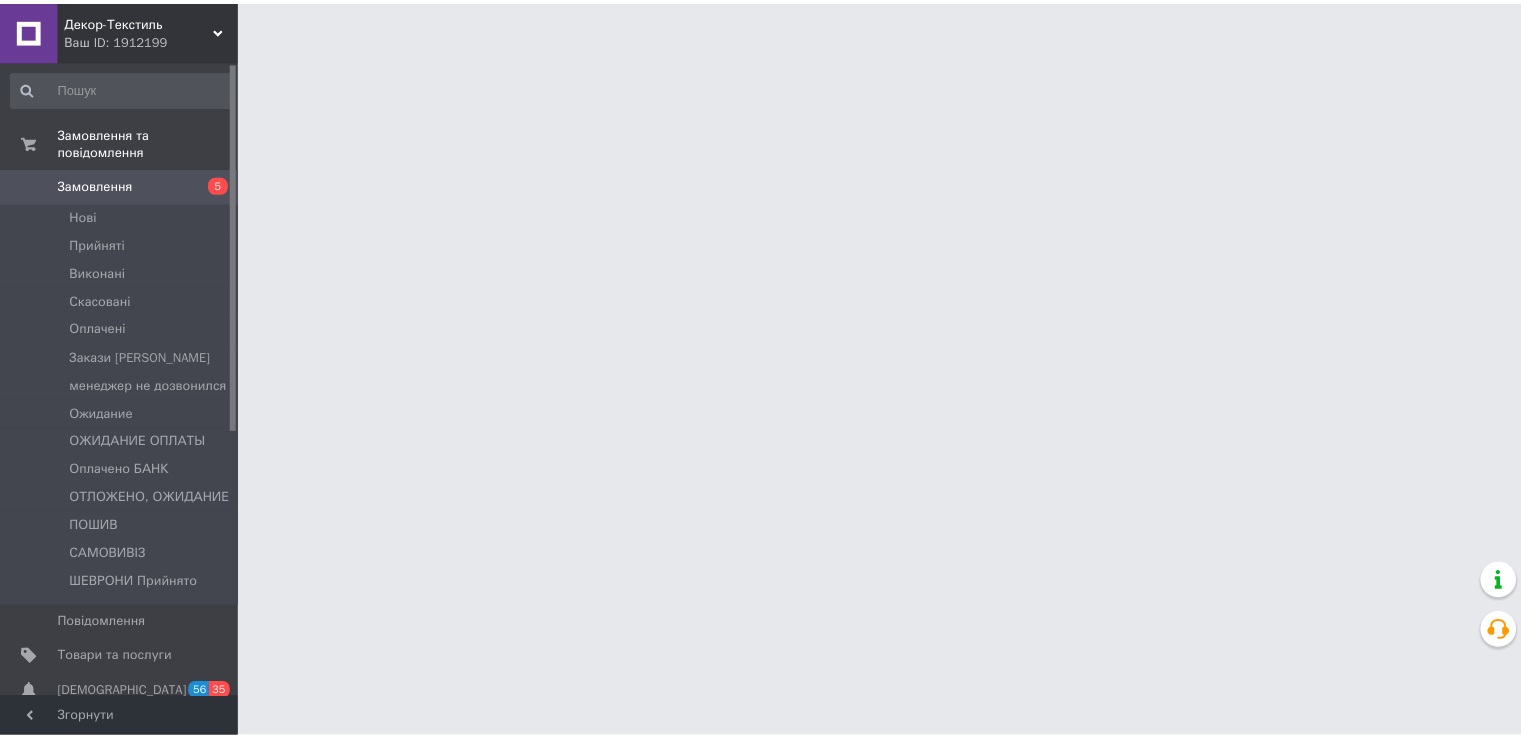 scroll, scrollTop: 0, scrollLeft: 0, axis: both 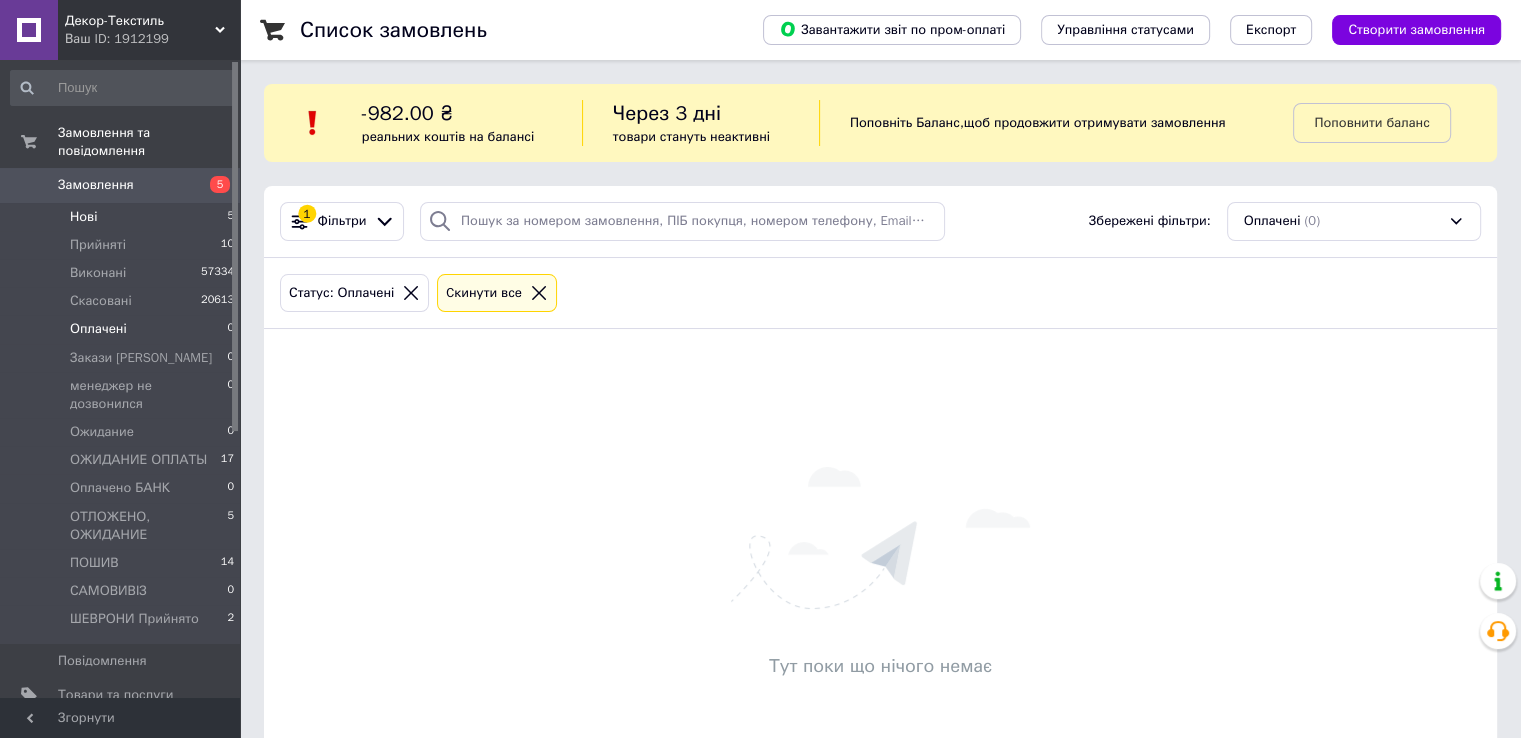 click on "Нові" at bounding box center [83, 217] 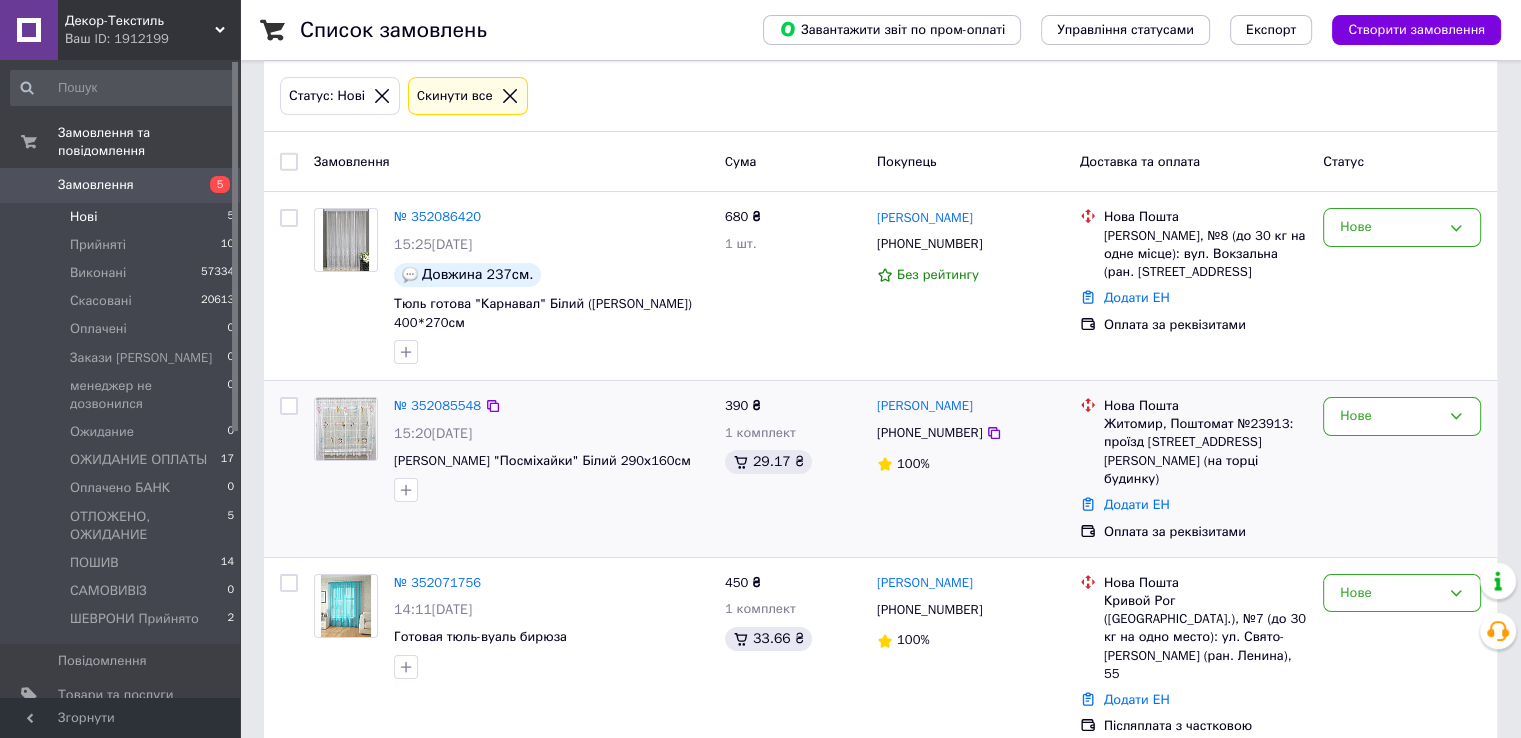 scroll, scrollTop: 200, scrollLeft: 0, axis: vertical 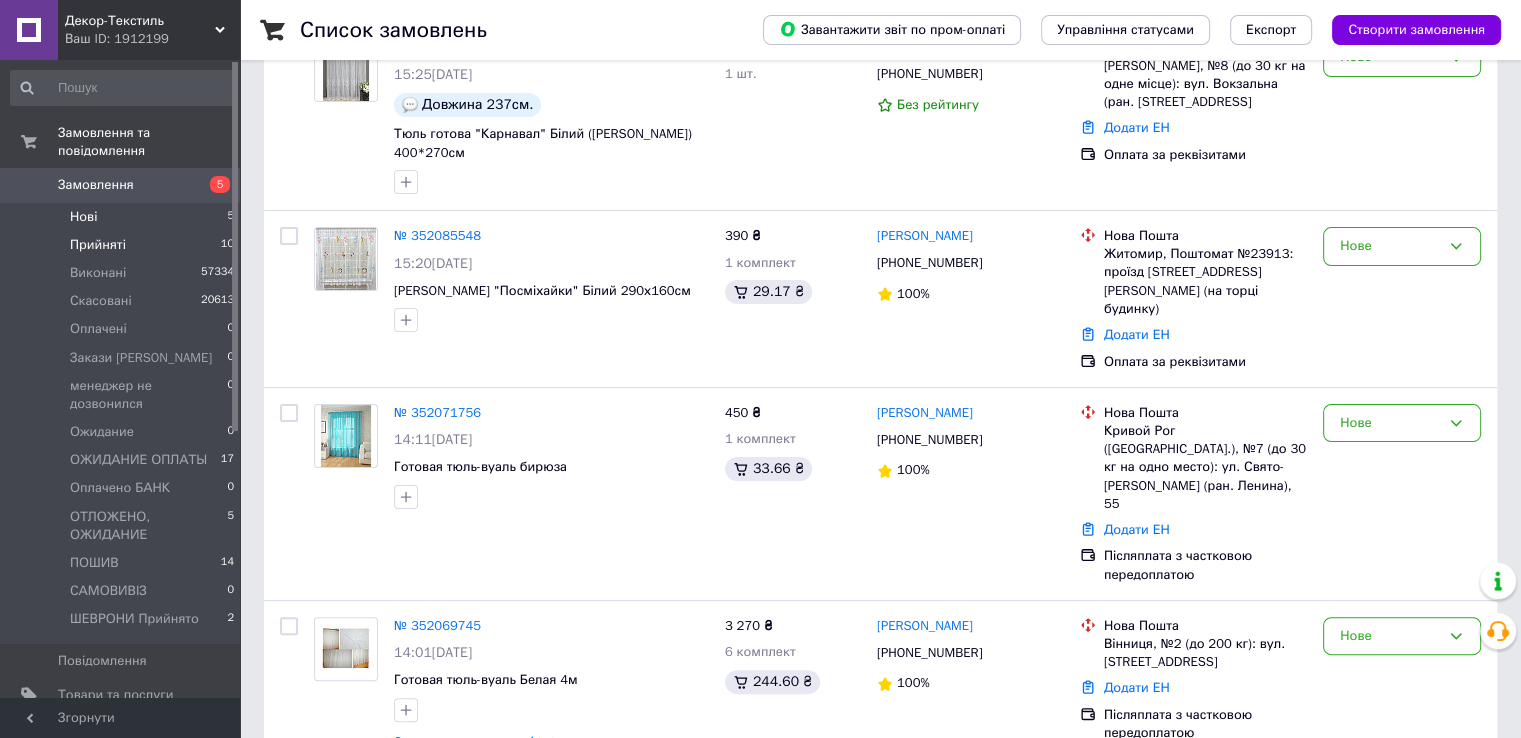 click on "Прийняті" at bounding box center (98, 245) 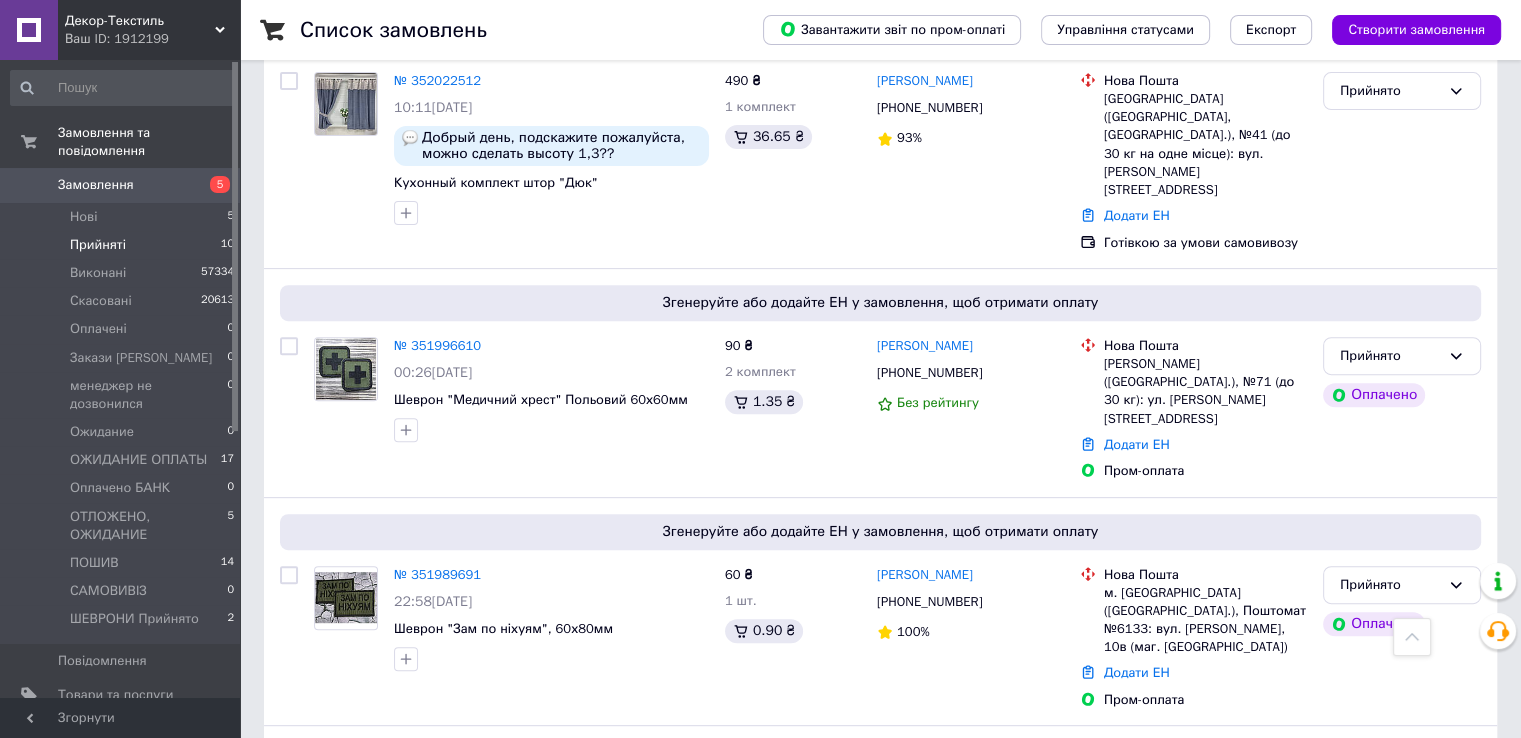 scroll, scrollTop: 700, scrollLeft: 0, axis: vertical 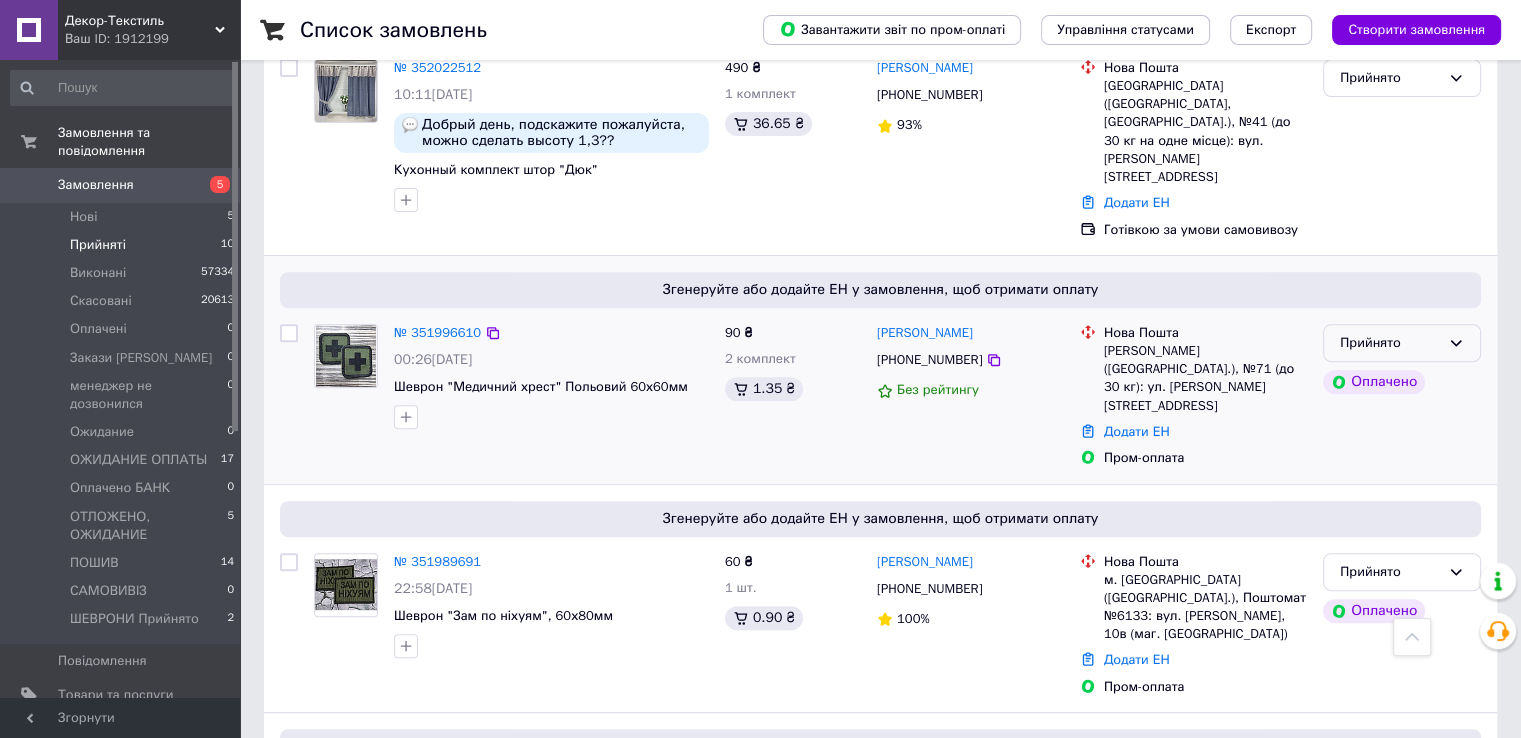 click 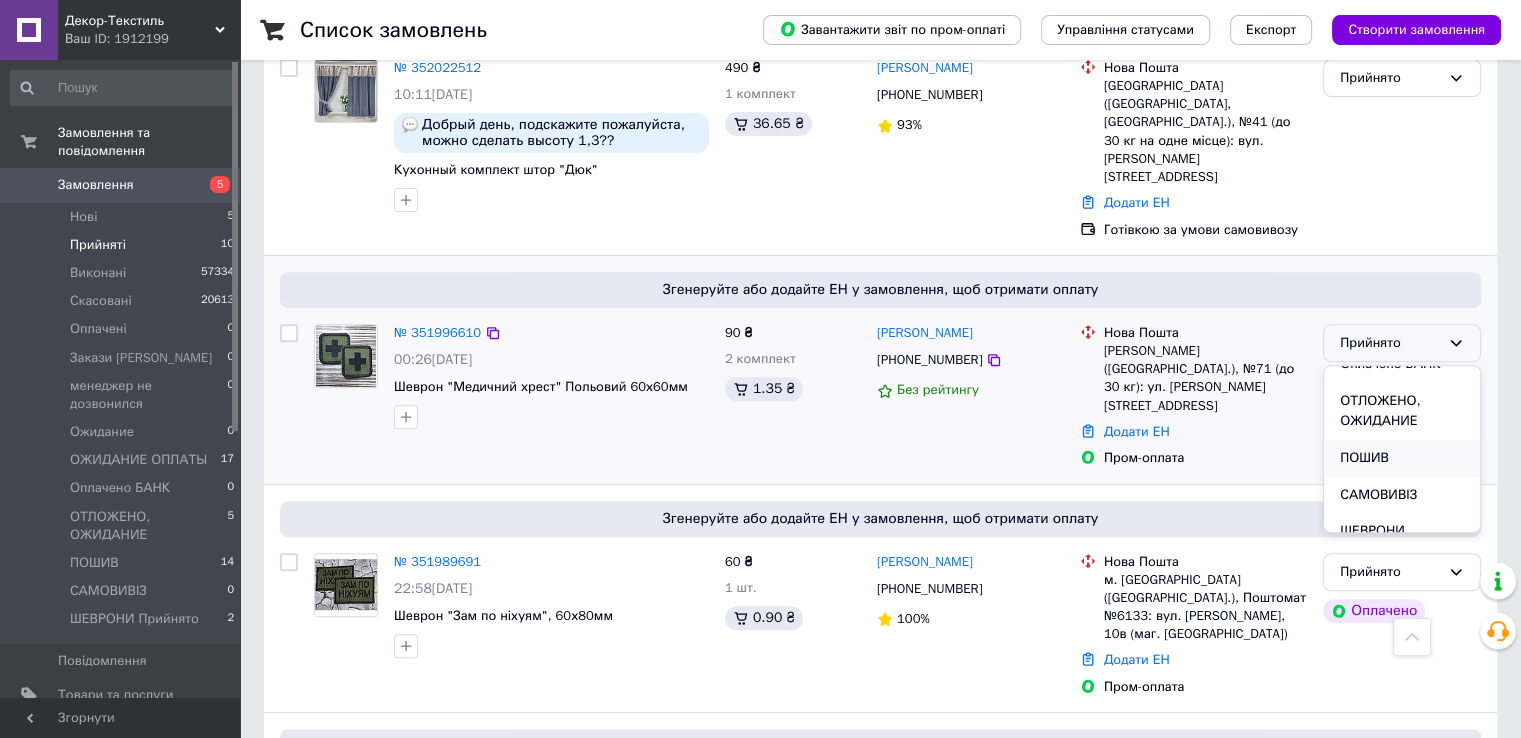 scroll, scrollTop: 355, scrollLeft: 0, axis: vertical 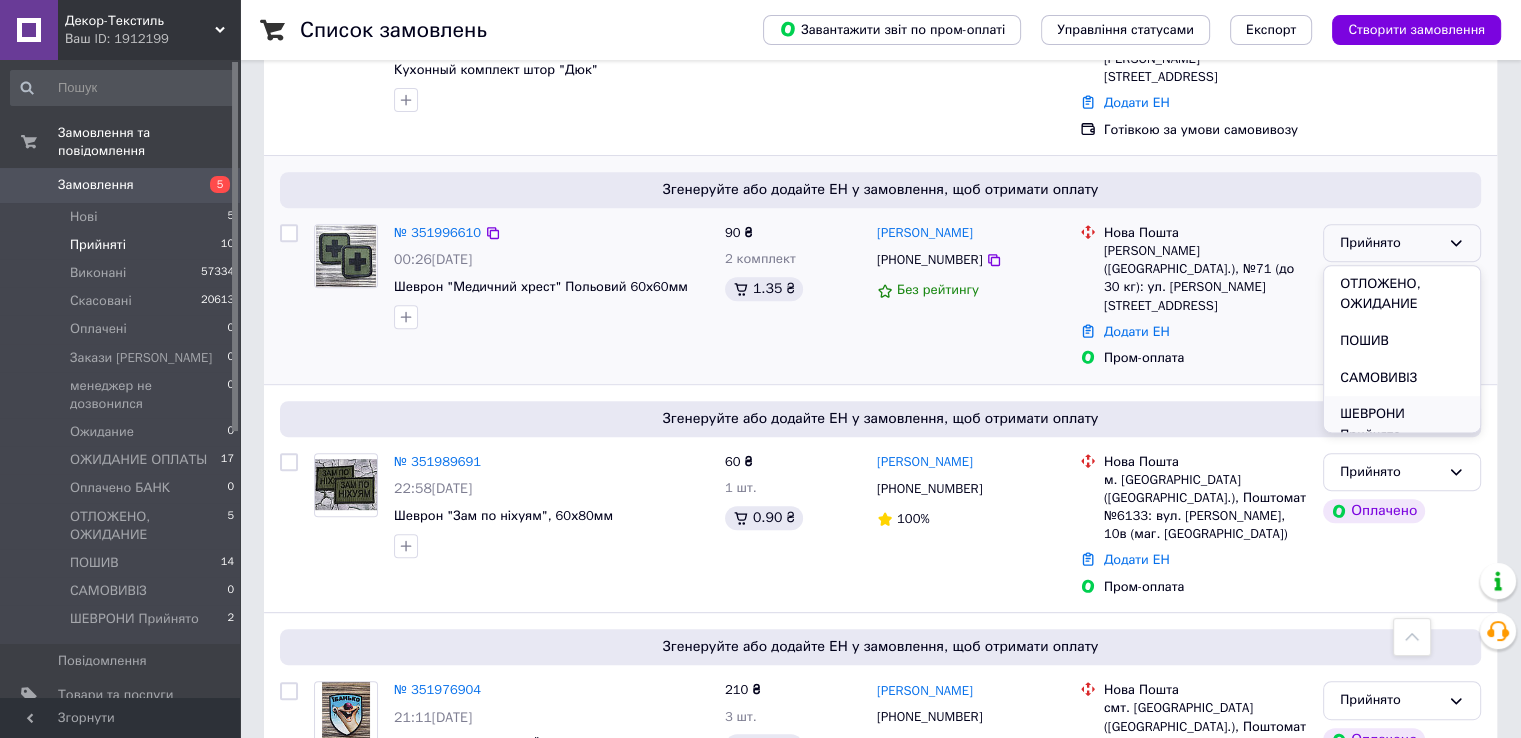 click on "ШЕВРОНИ Прийнято" at bounding box center [1402, 424] 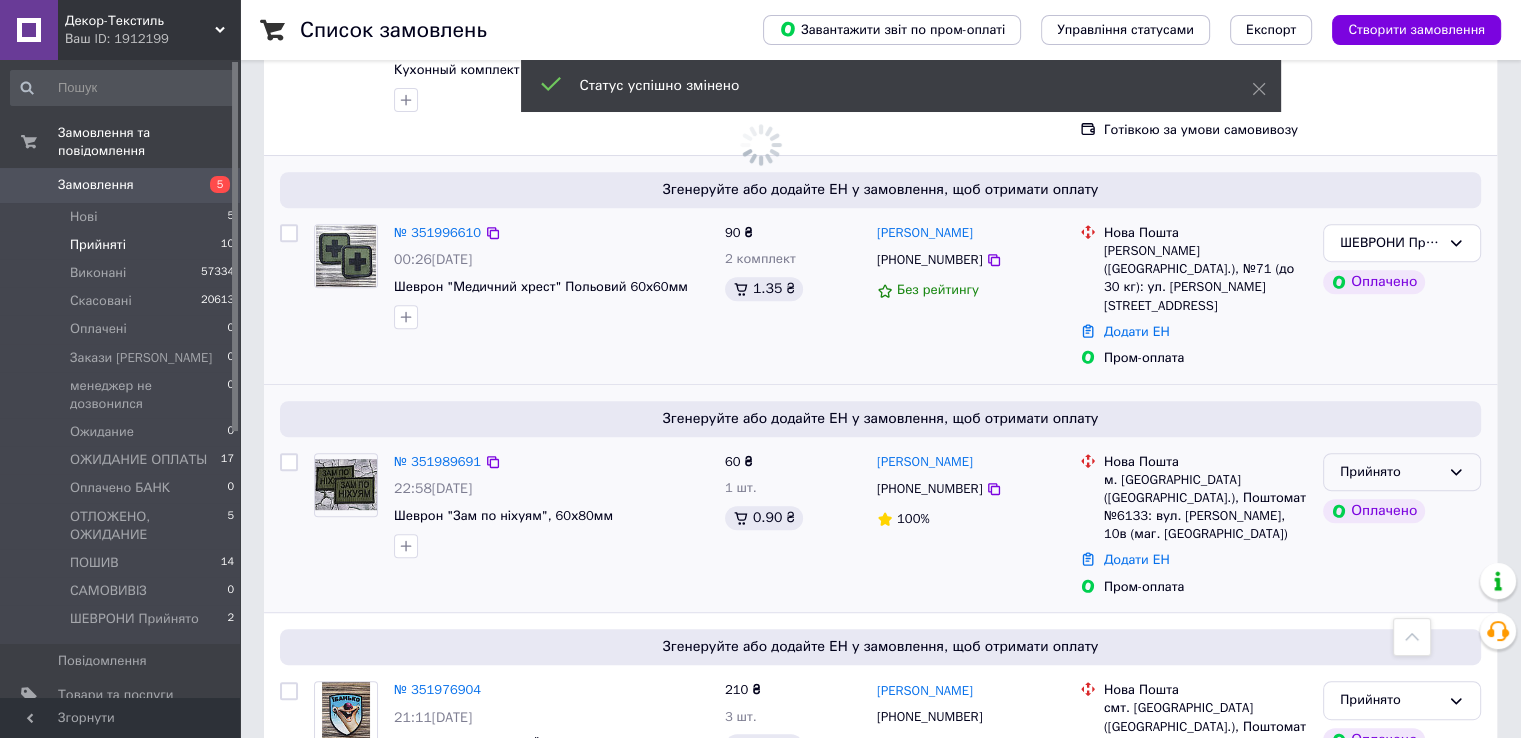 click on "Прийнято" at bounding box center (1402, 472) 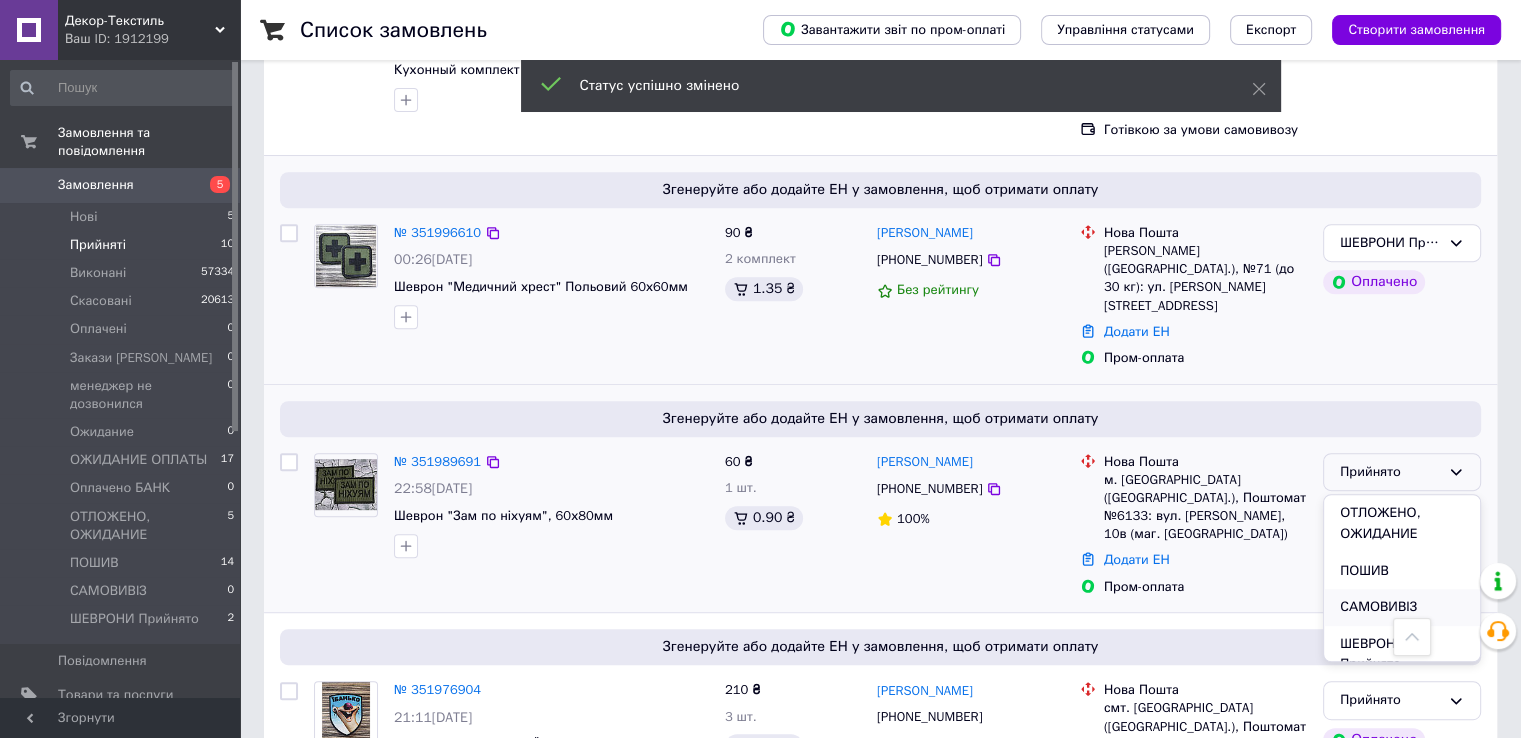 scroll, scrollTop: 355, scrollLeft: 0, axis: vertical 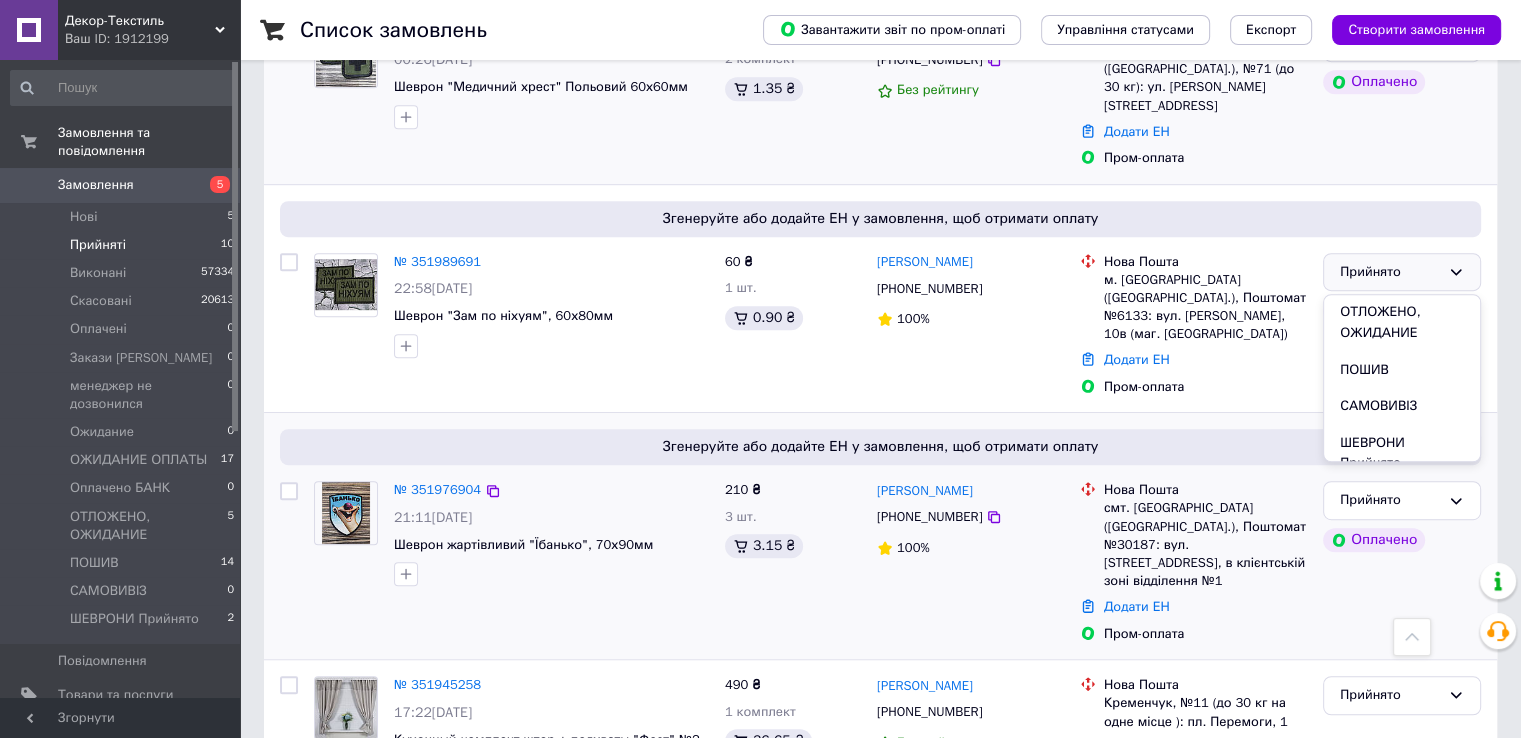 click on "ШЕВРОНИ Прийнято" at bounding box center (1402, 453) 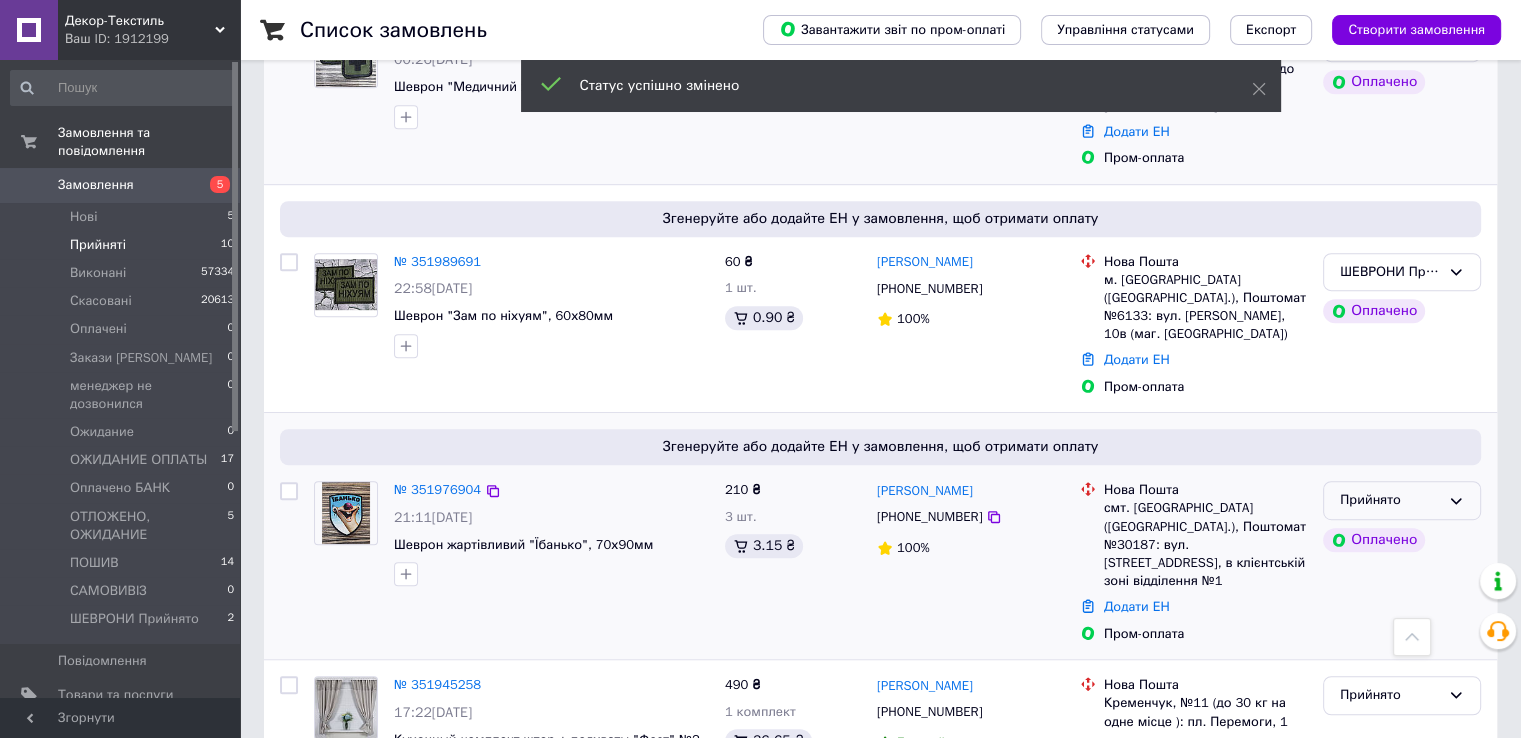 click on "Прийнято" at bounding box center (1390, 500) 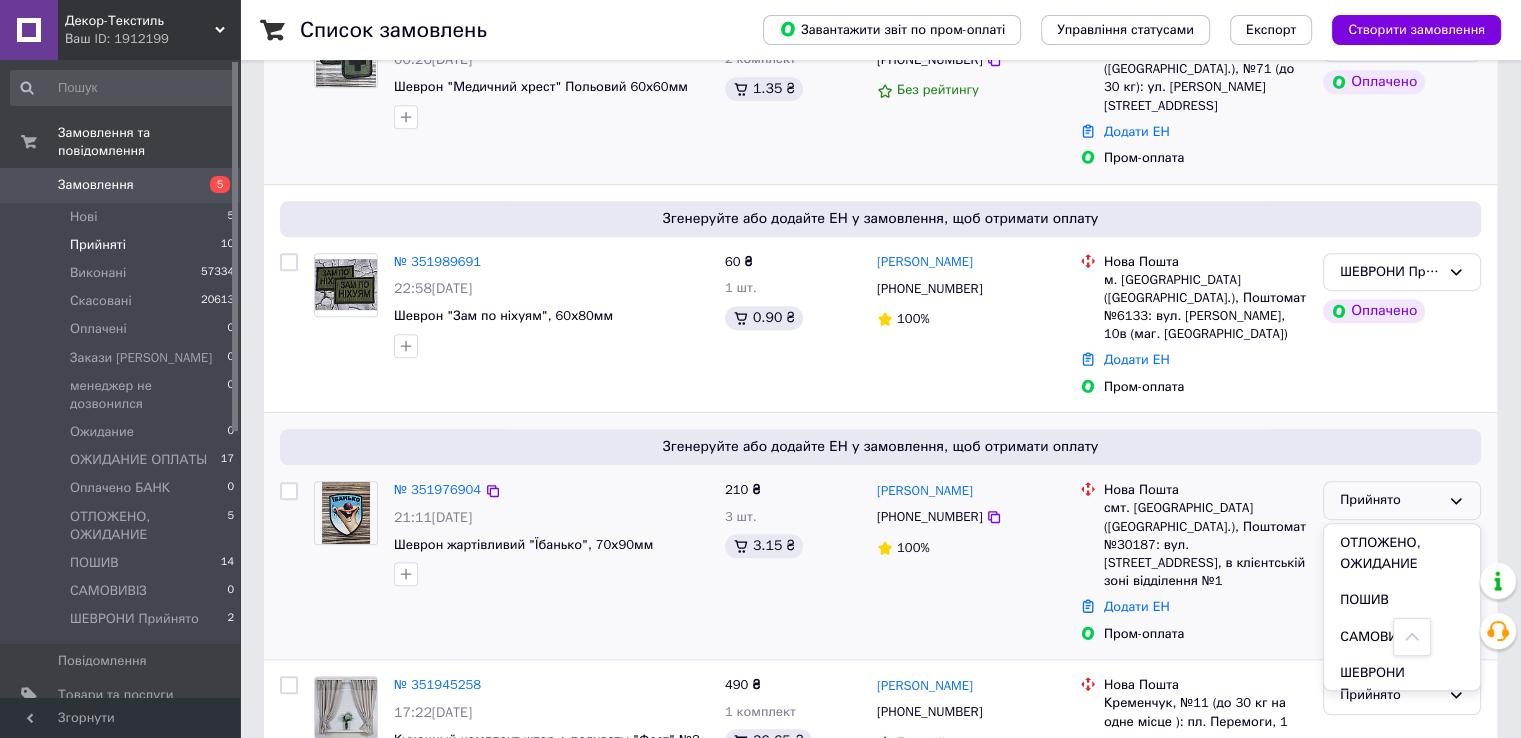 scroll, scrollTop: 355, scrollLeft: 0, axis: vertical 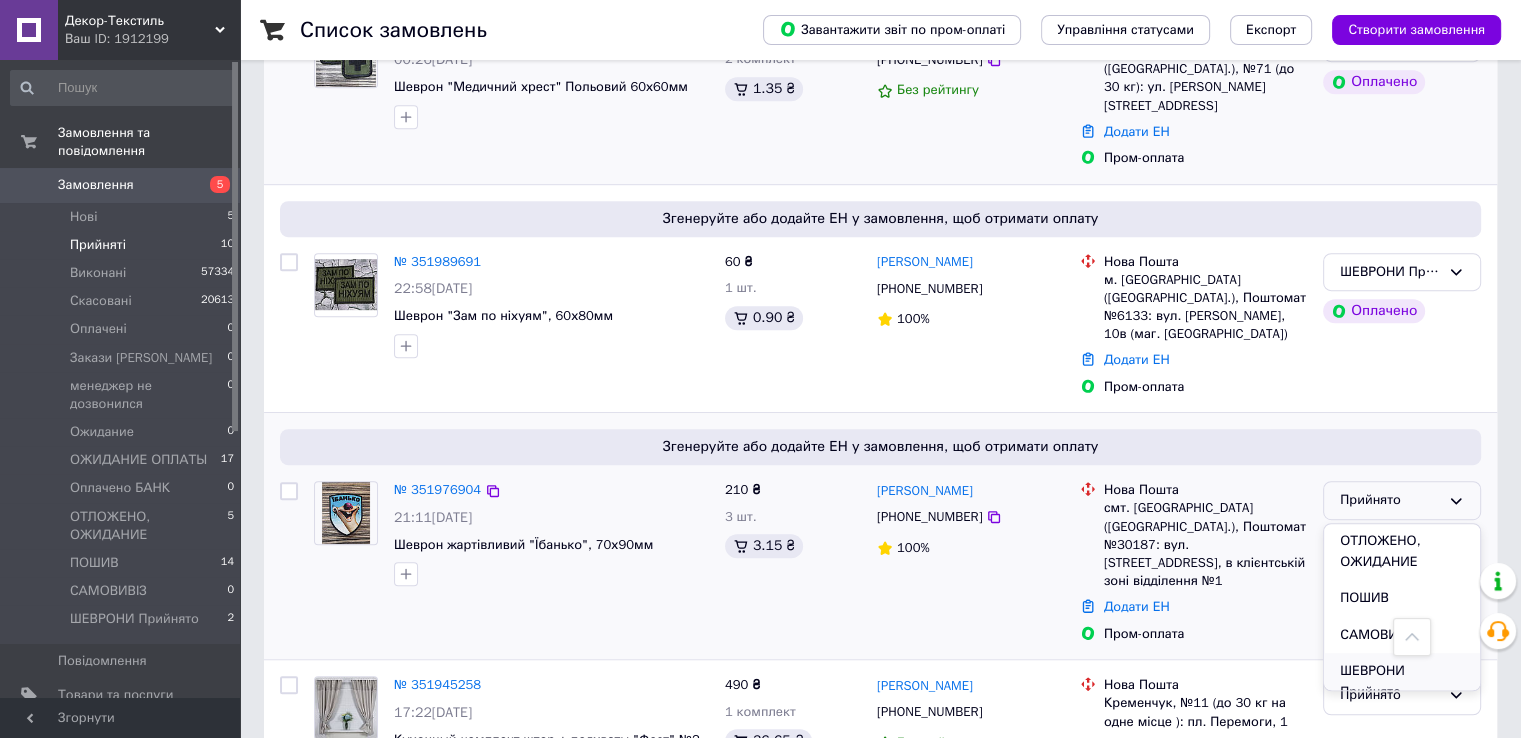 click on "ШЕВРОНИ Прийнято" at bounding box center (1402, 681) 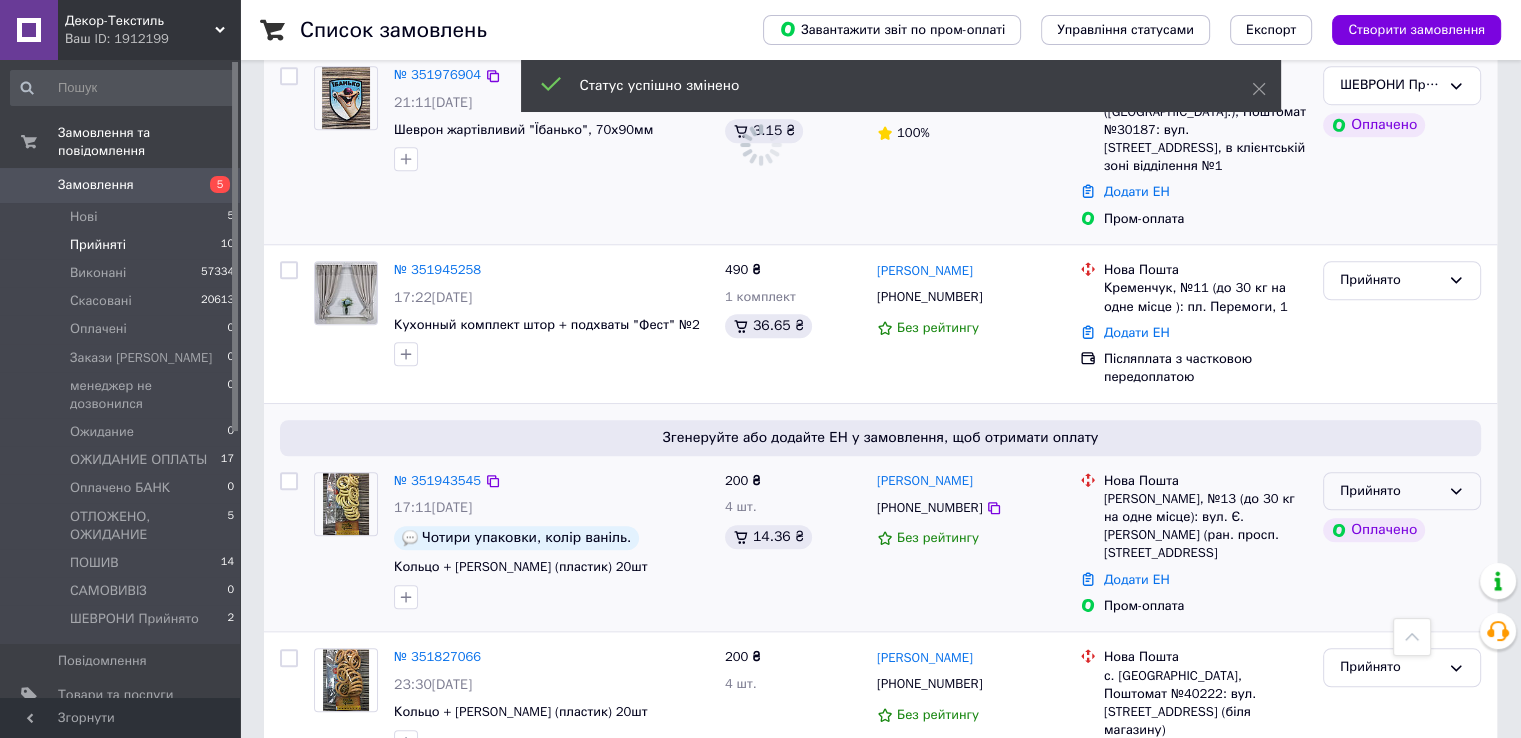 scroll, scrollTop: 1540, scrollLeft: 0, axis: vertical 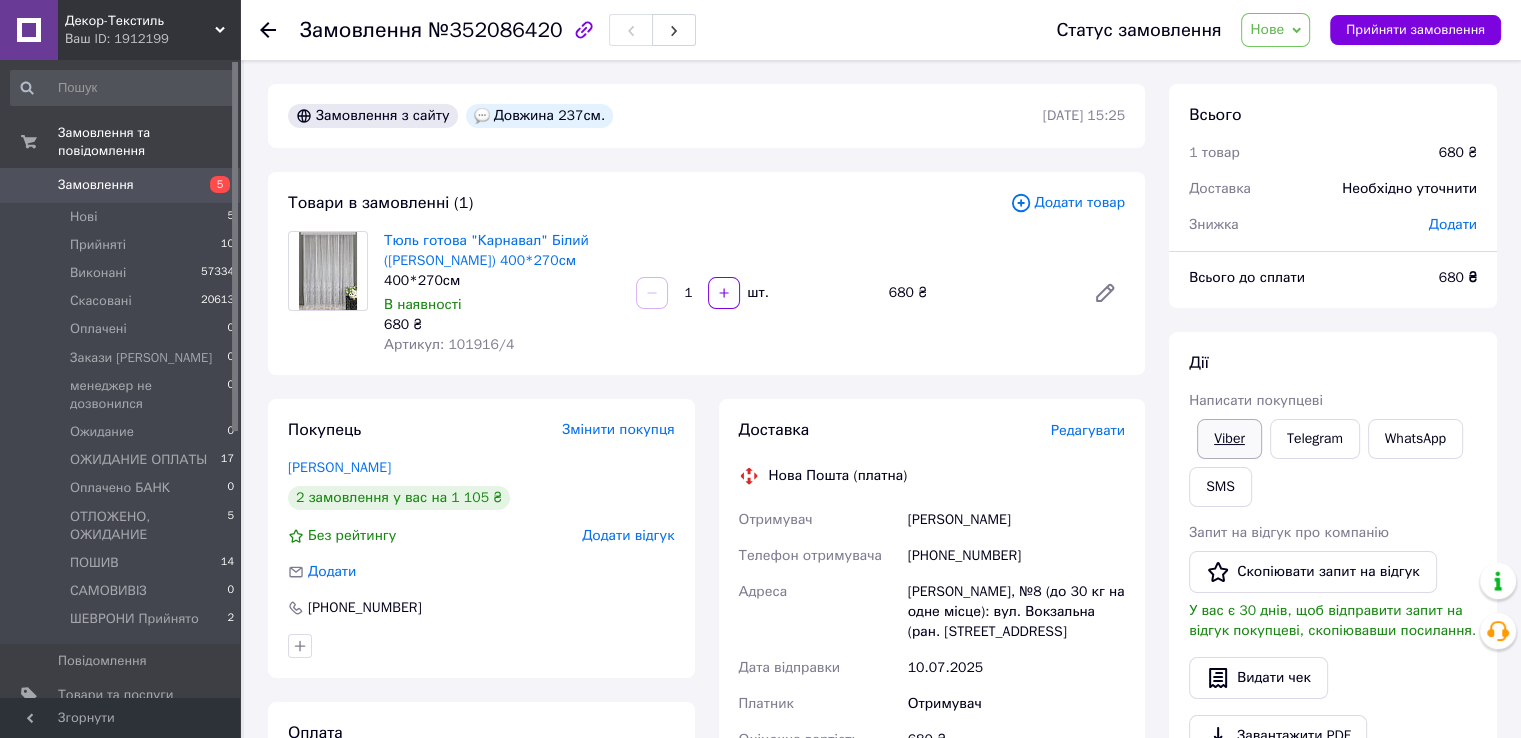 click on "Viber" at bounding box center [1229, 439] 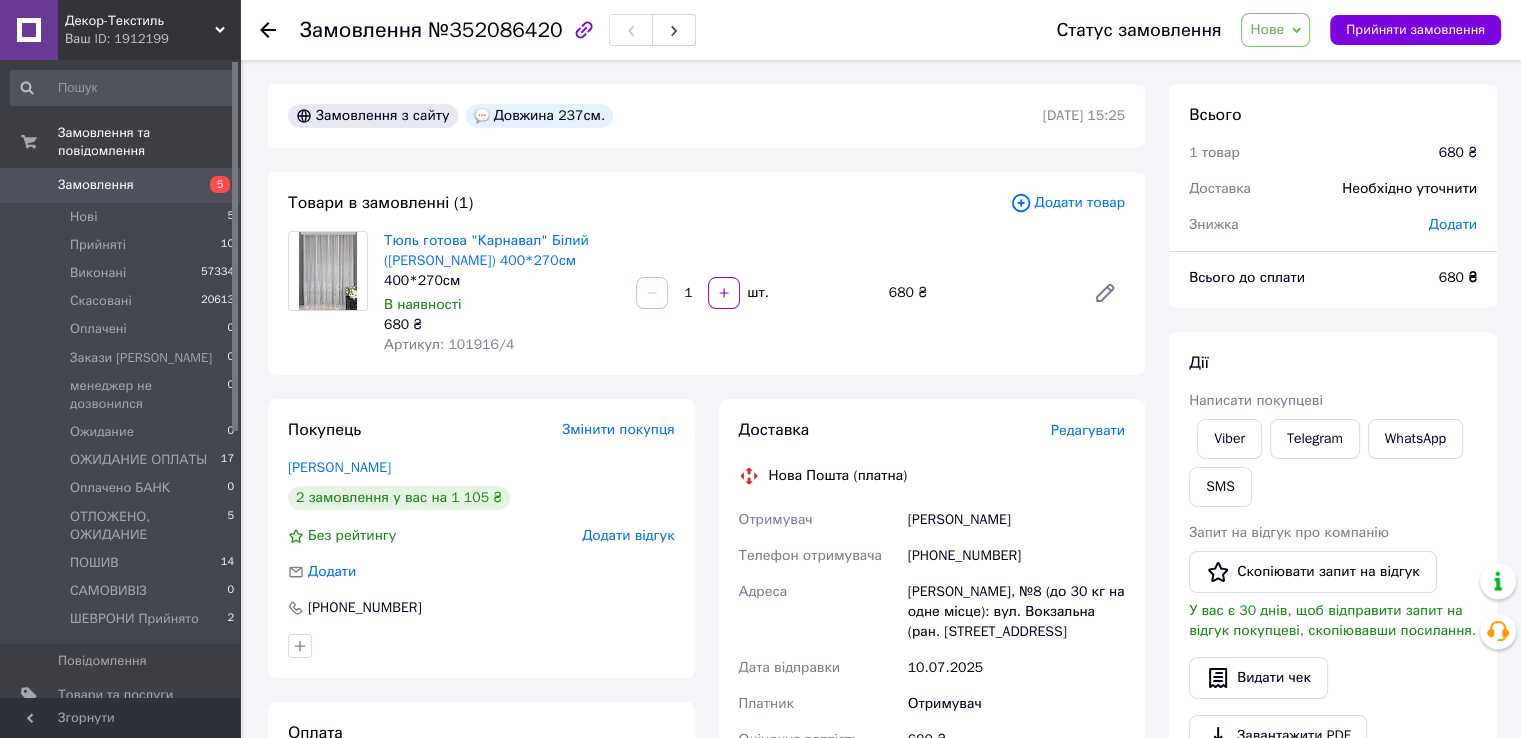 click on "Замовлення №352086420" at bounding box center [658, 30] 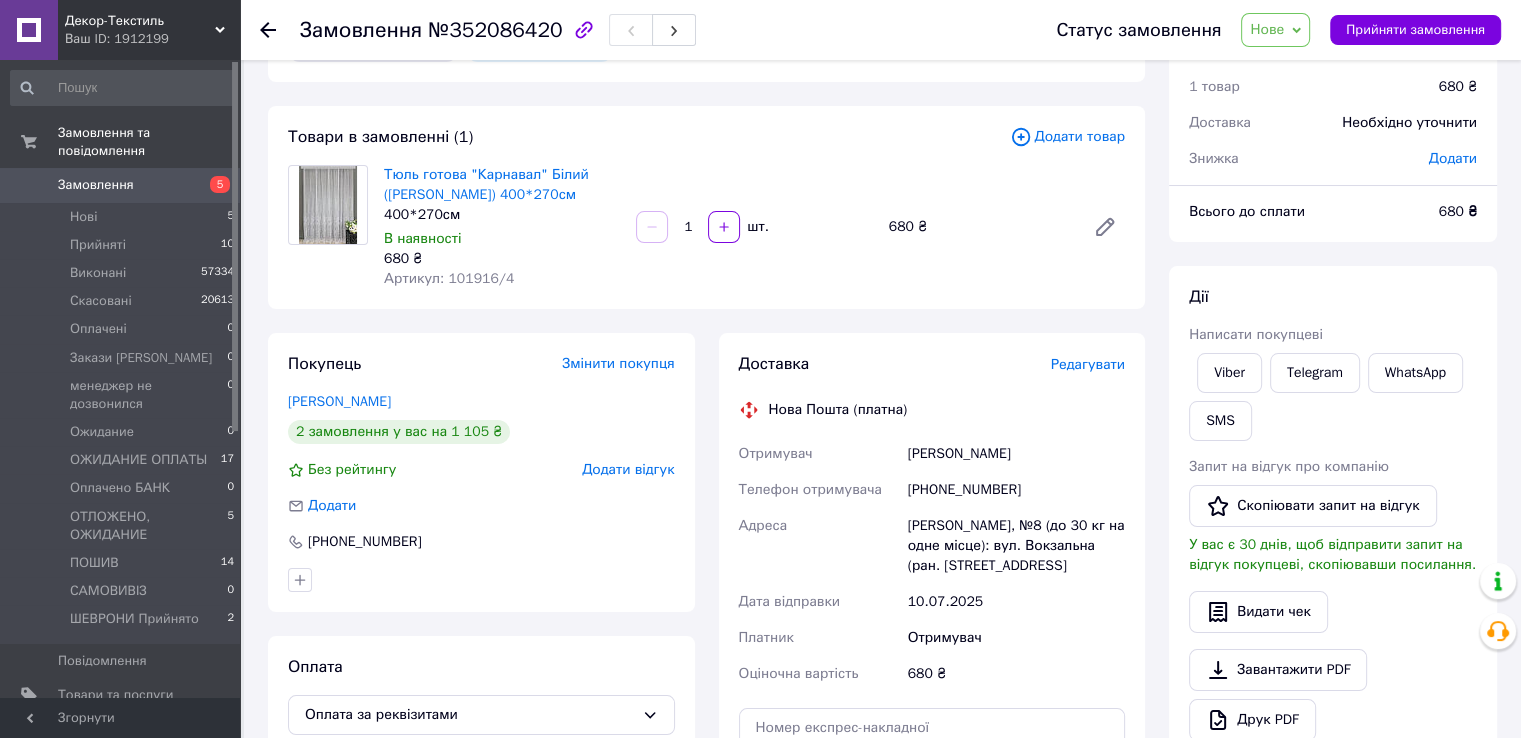 scroll, scrollTop: 100, scrollLeft: 0, axis: vertical 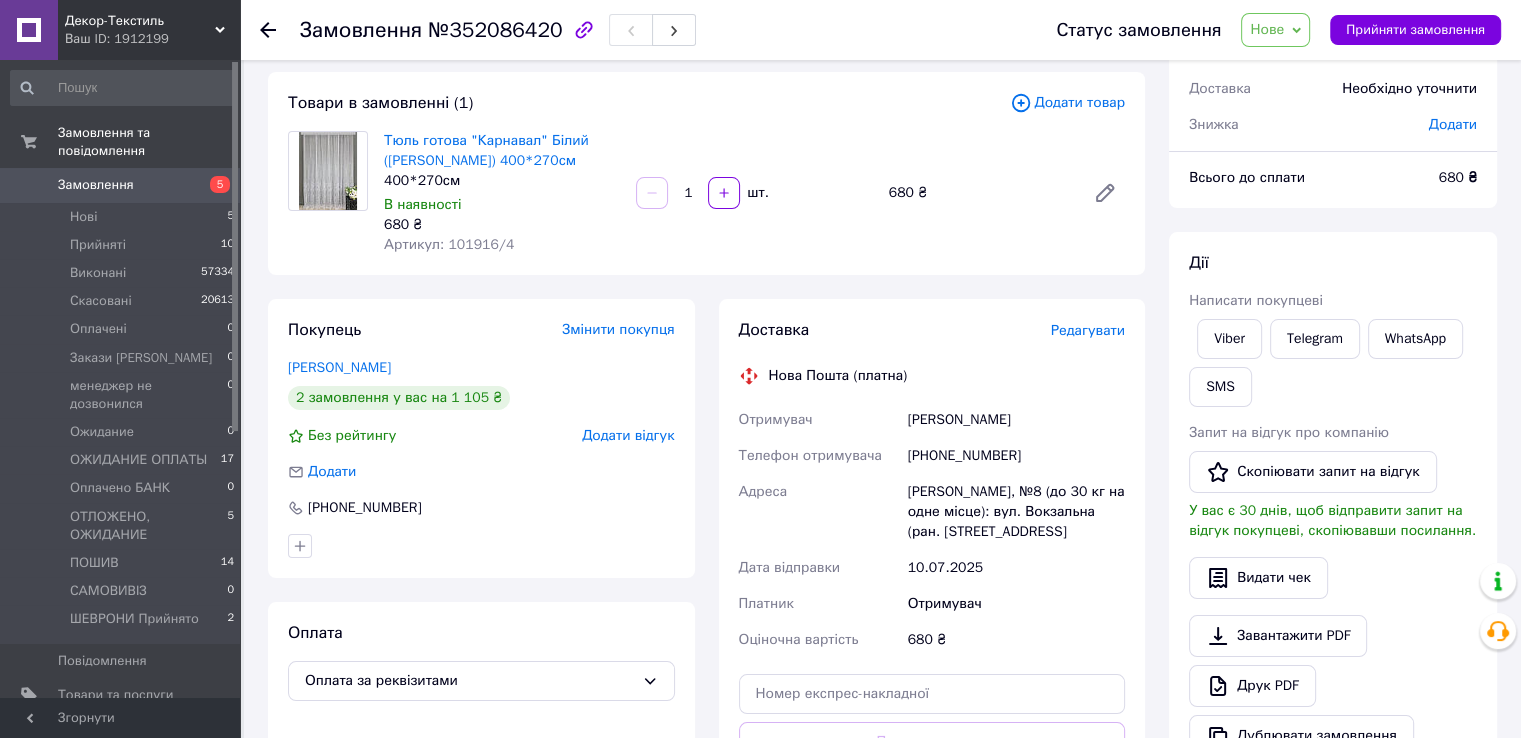 click on "Замовлення №352086420" at bounding box center [658, 30] 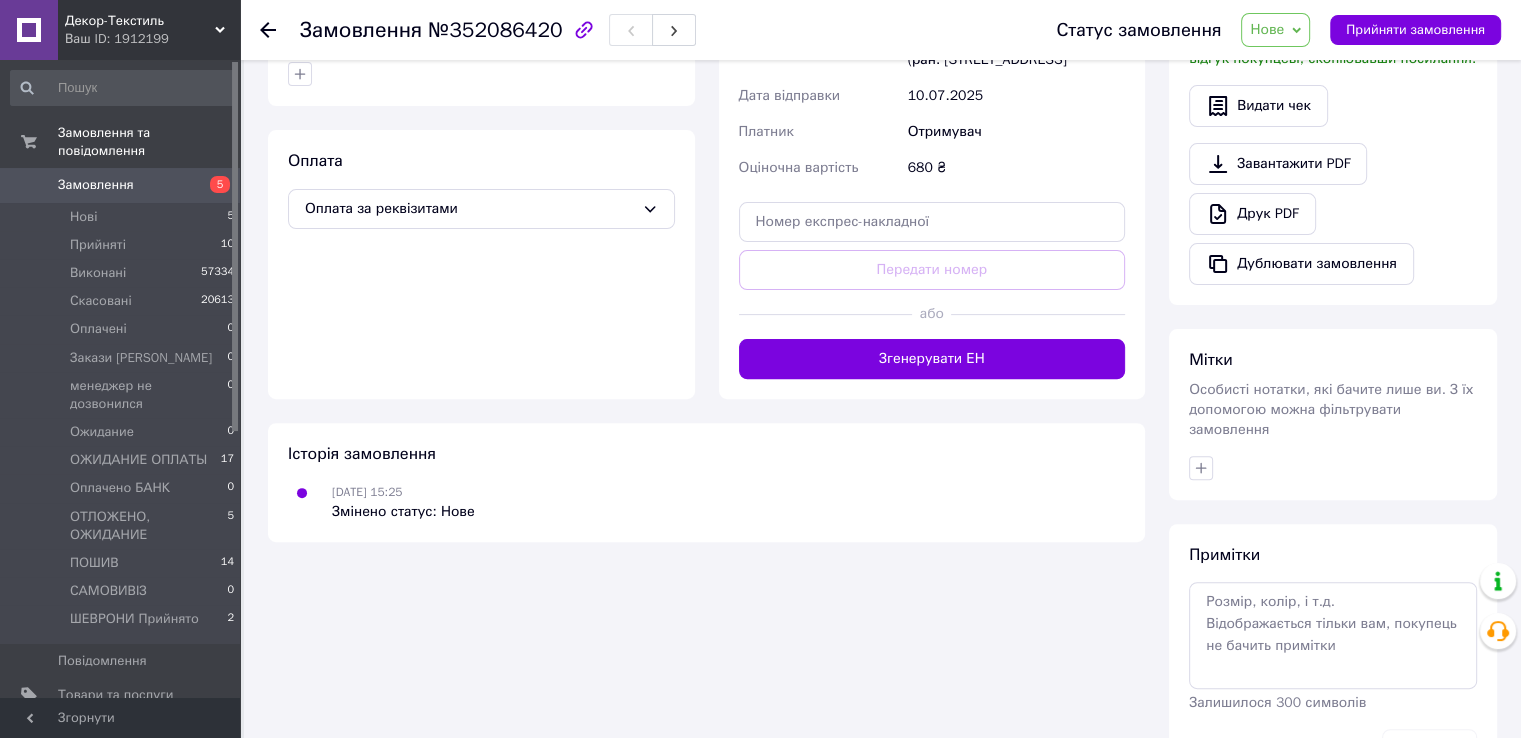scroll, scrollTop: 624, scrollLeft: 0, axis: vertical 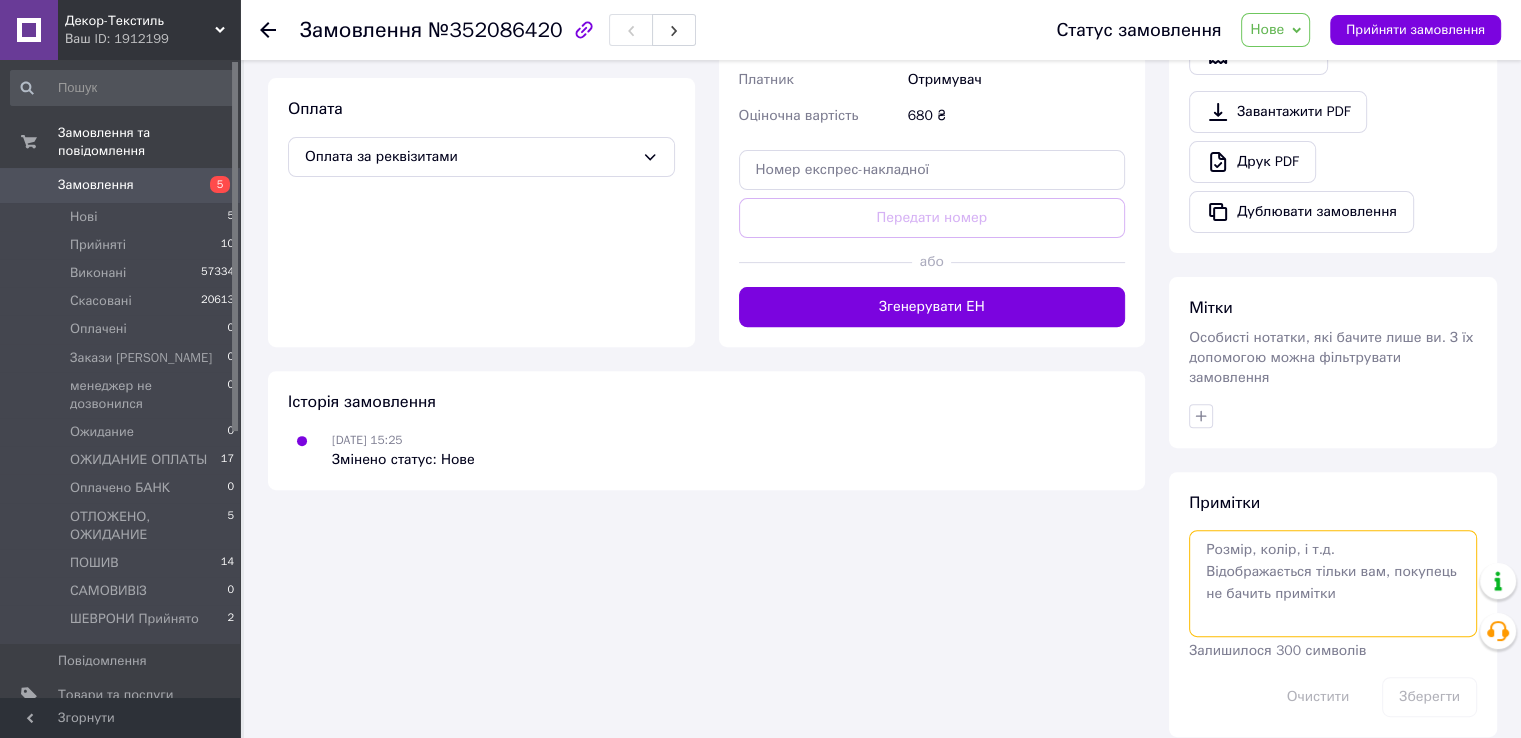 click at bounding box center [1333, 583] 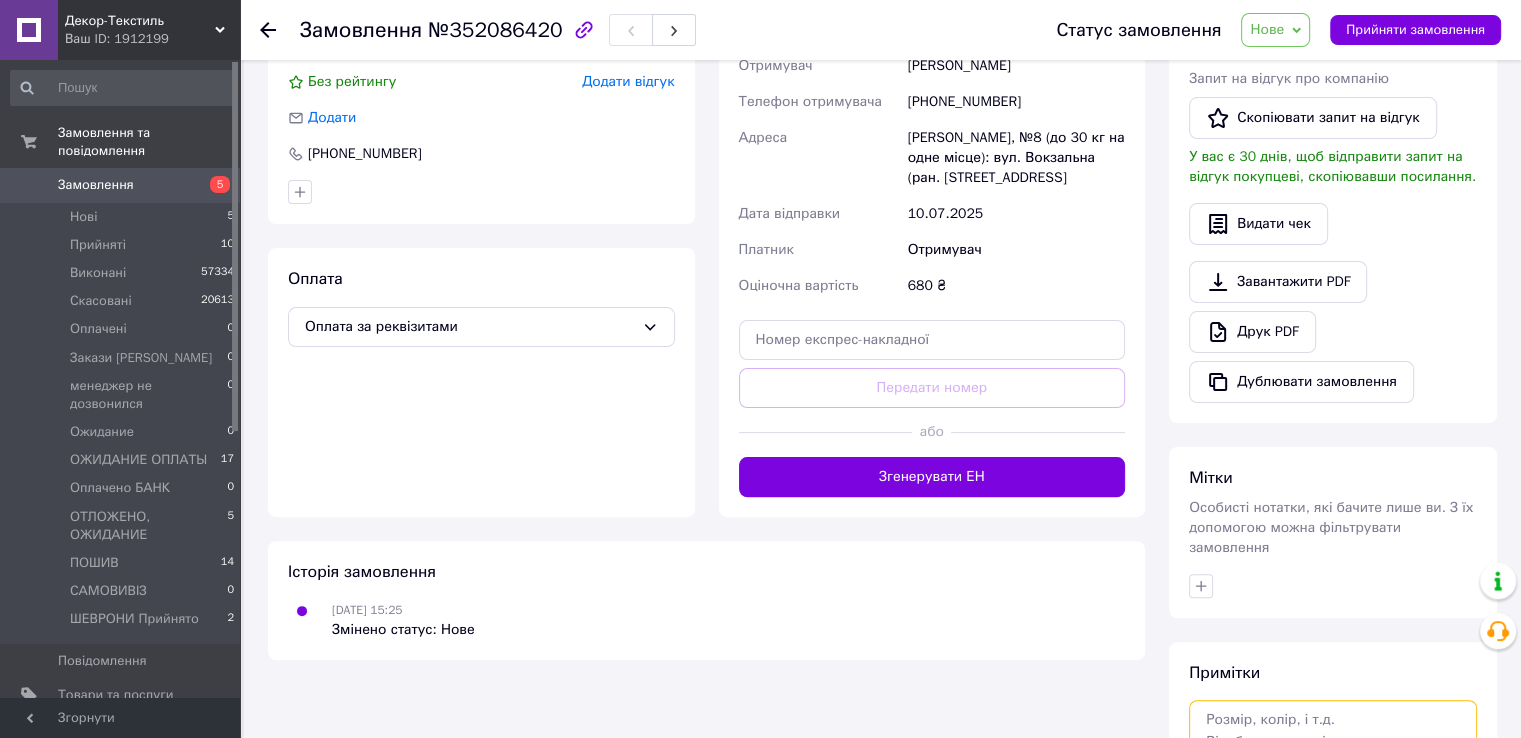scroll, scrollTop: 624, scrollLeft: 0, axis: vertical 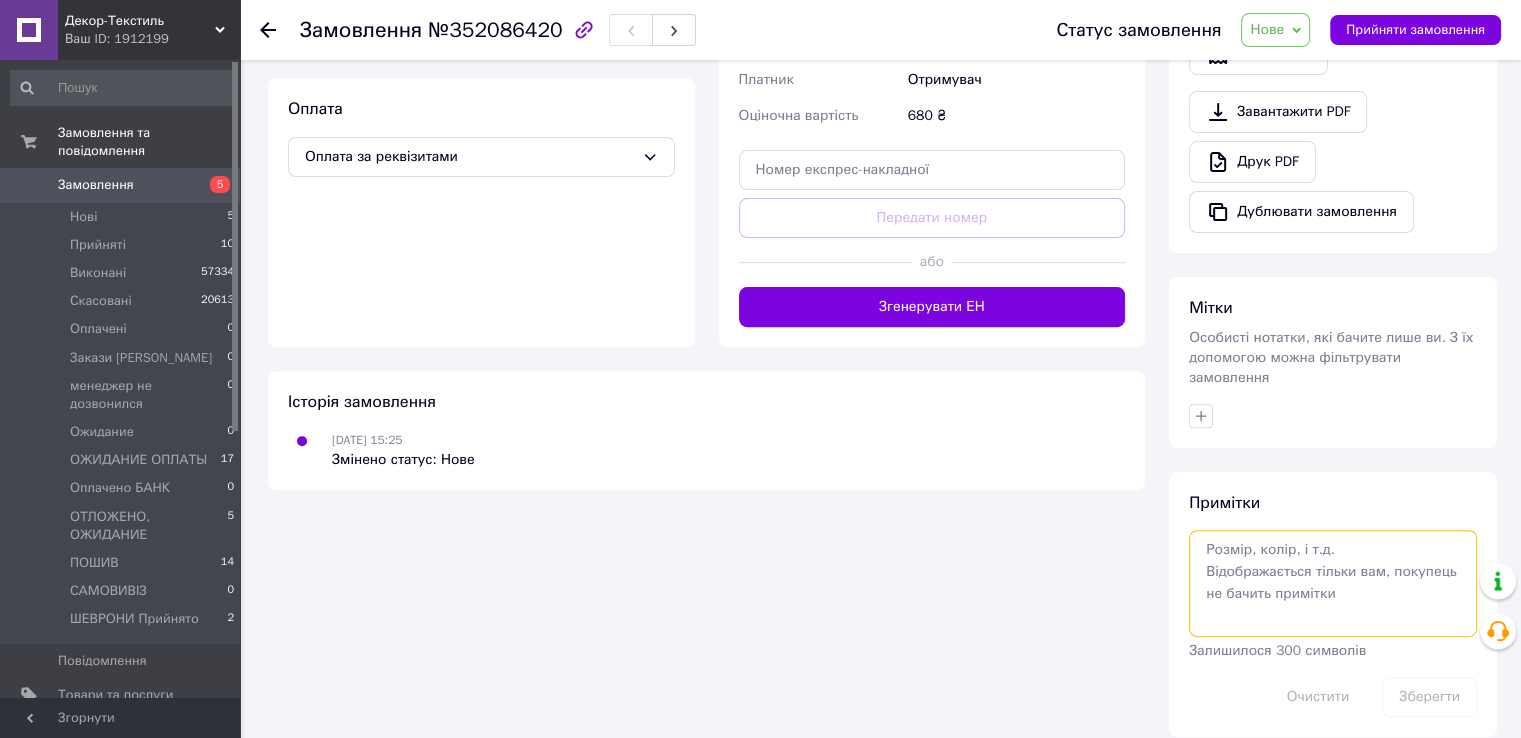 click at bounding box center (1333, 583) 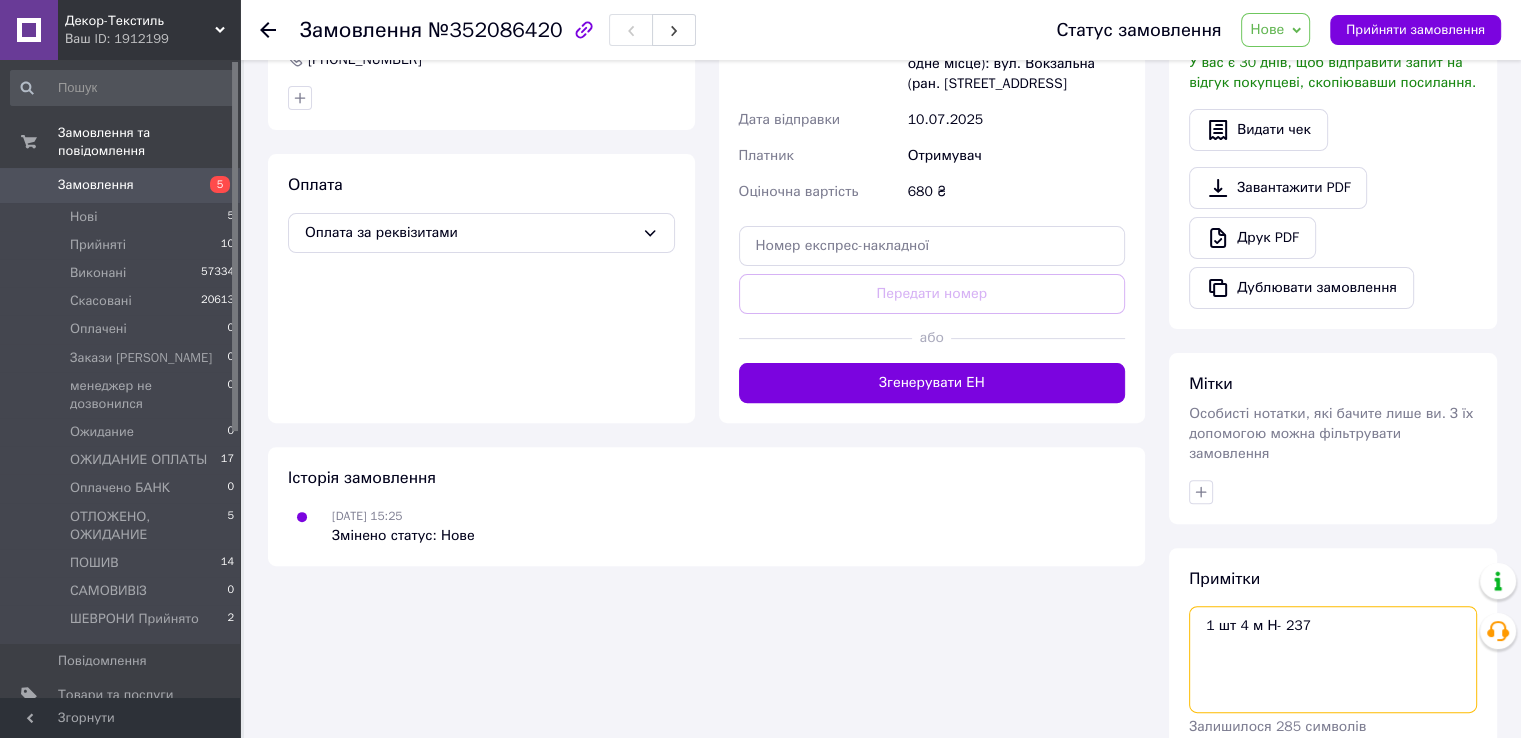 scroll, scrollTop: 624, scrollLeft: 0, axis: vertical 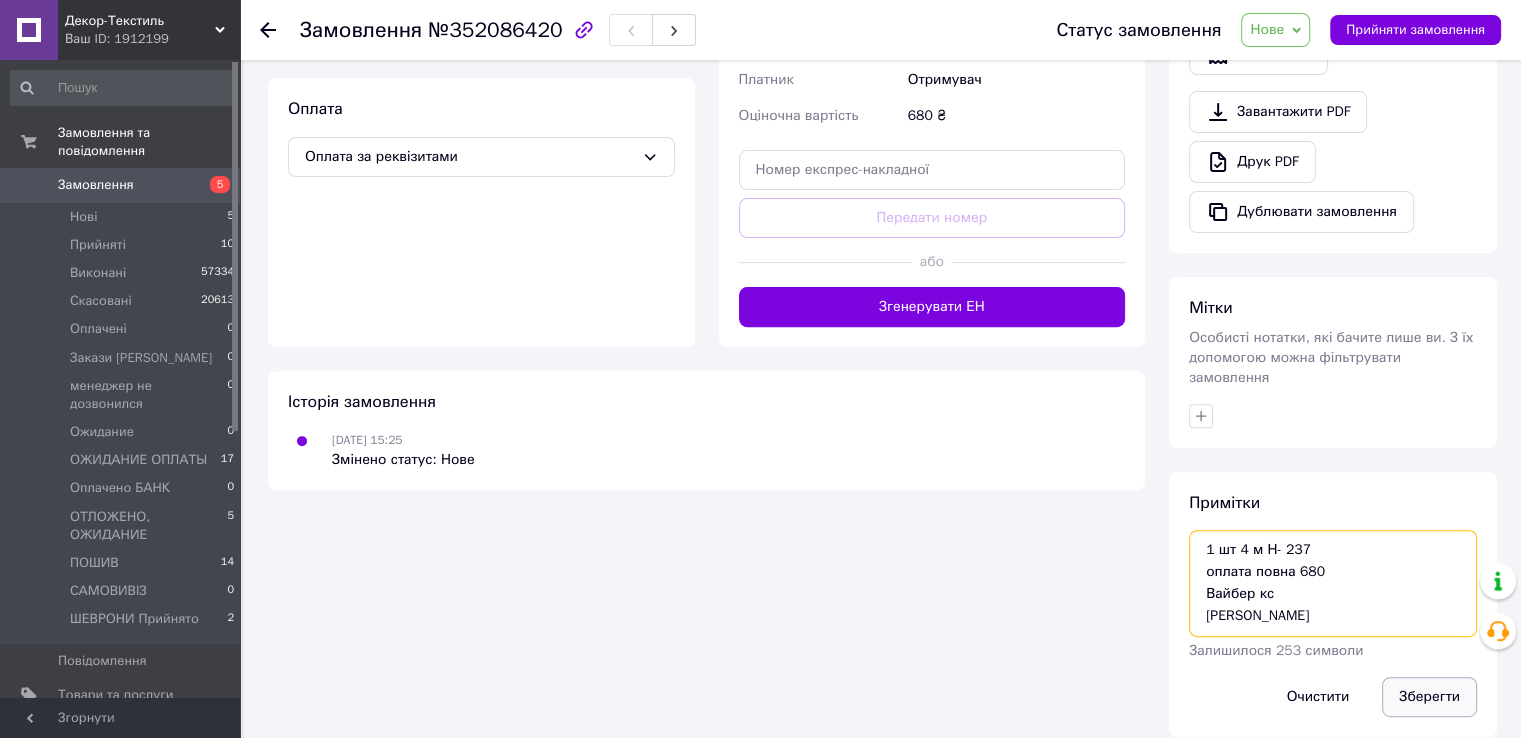 type on "1 шт 4 м Н- 237
оплата повна 680
Вайбер кс
надя" 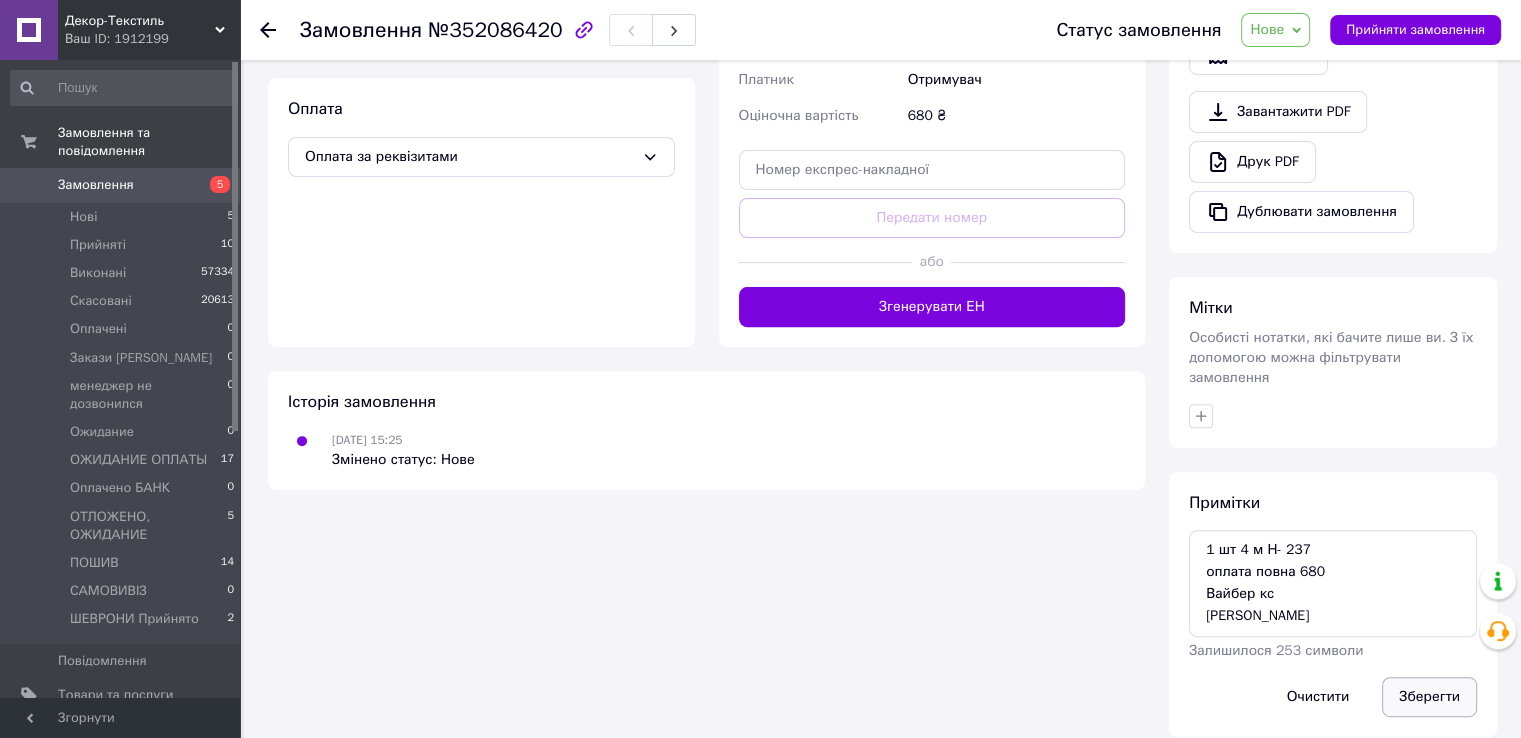 click on "Зберегти" at bounding box center (1429, 697) 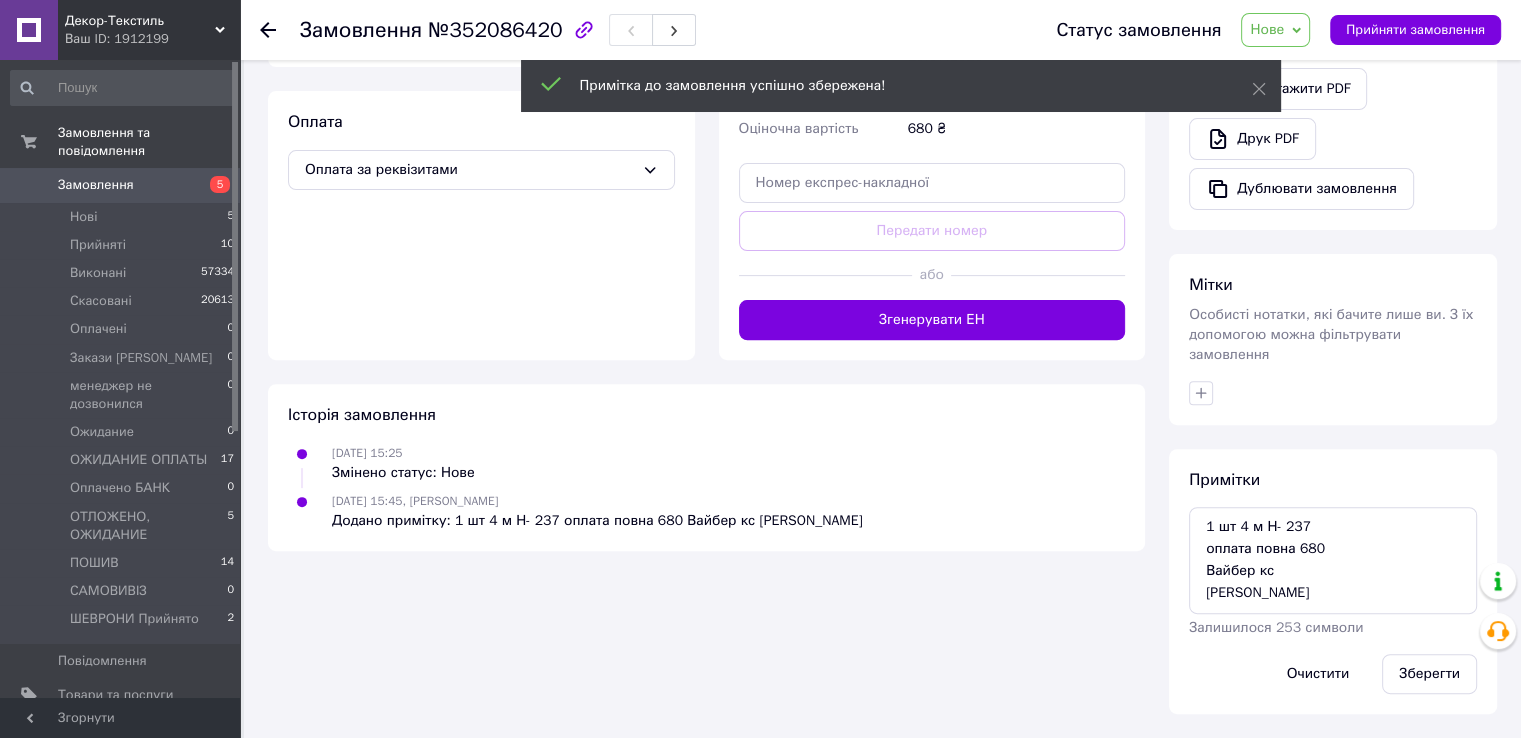 scroll, scrollTop: 588, scrollLeft: 0, axis: vertical 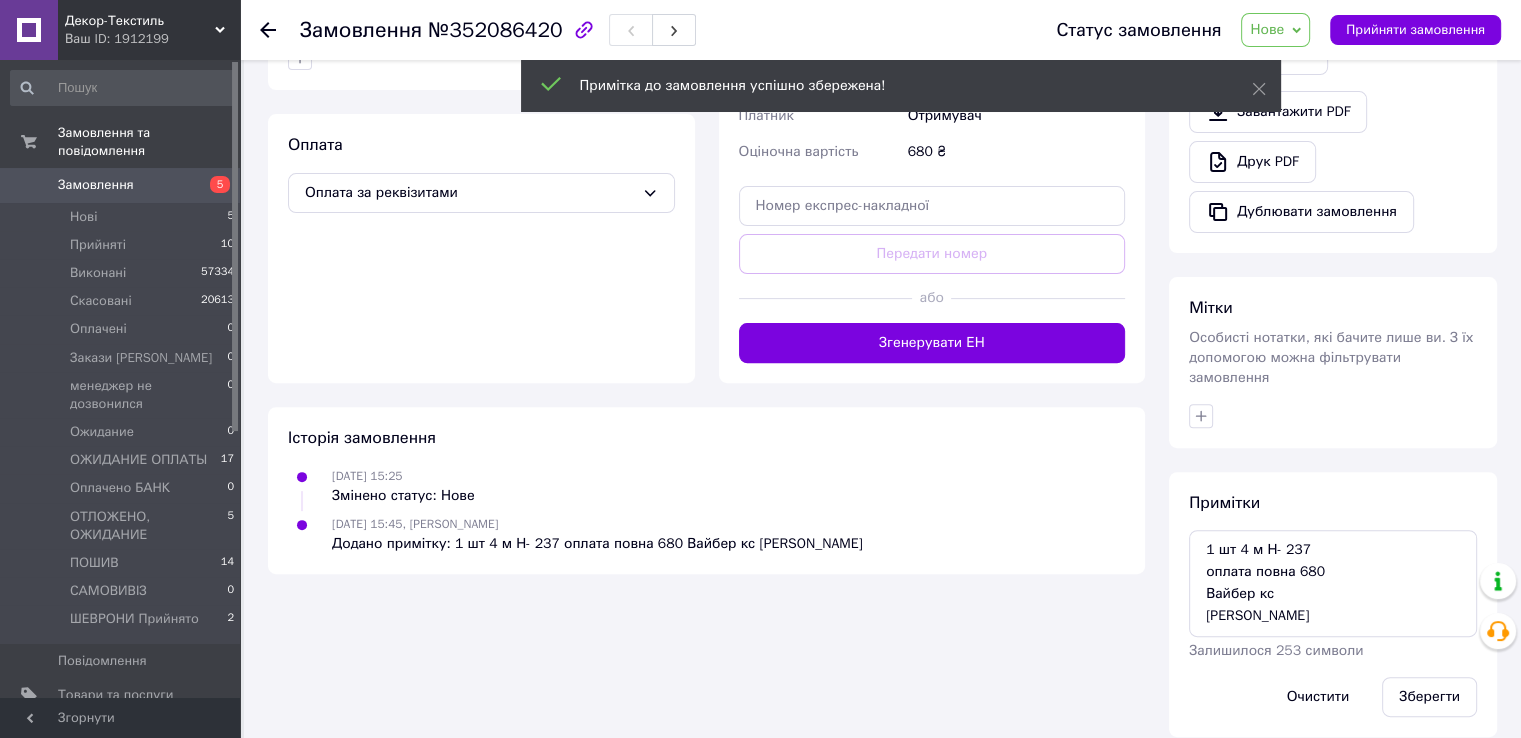 drag, startPoint x: 1257, startPoint y: 88, endPoint x: 1268, endPoint y: 74, distance: 17.804493 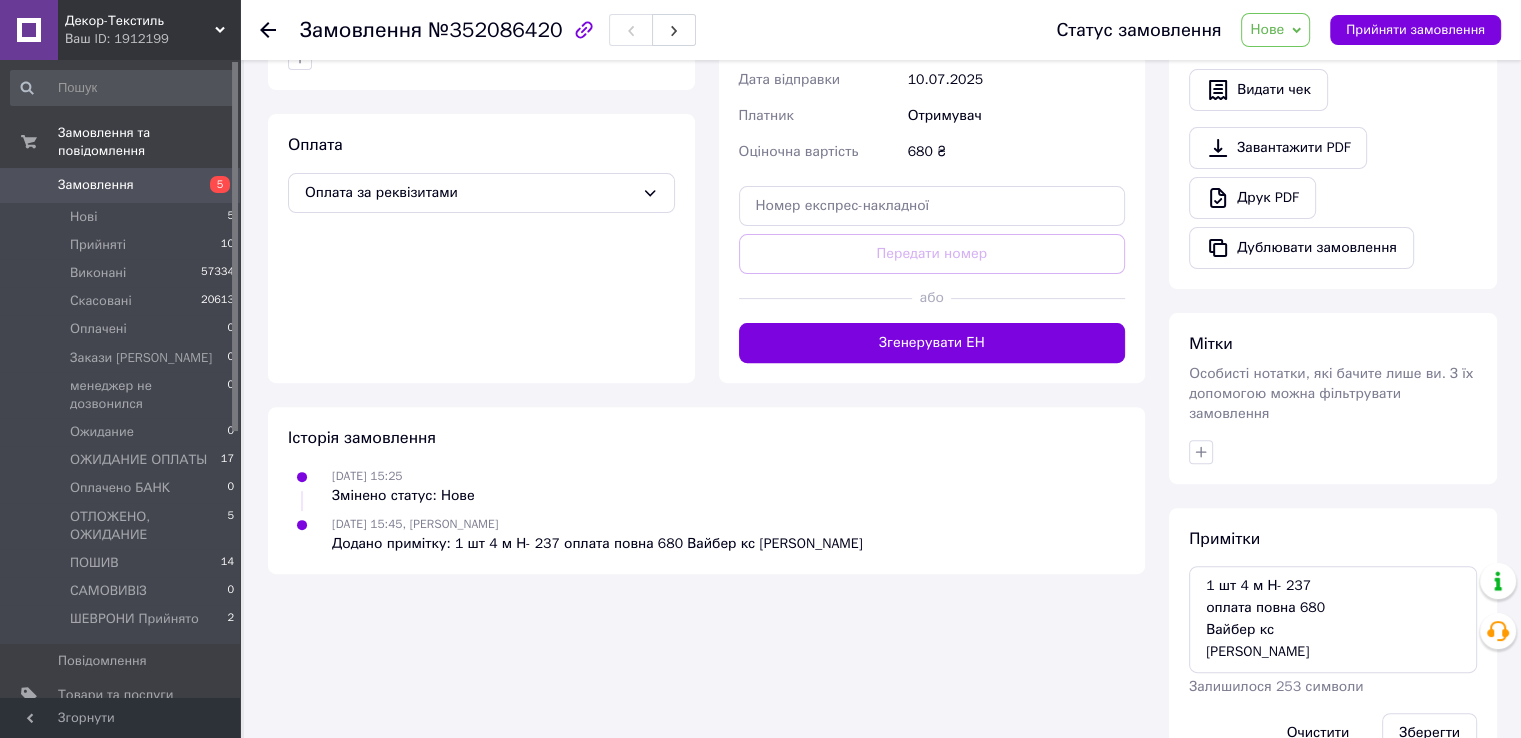 click on "Нове" at bounding box center (1267, 29) 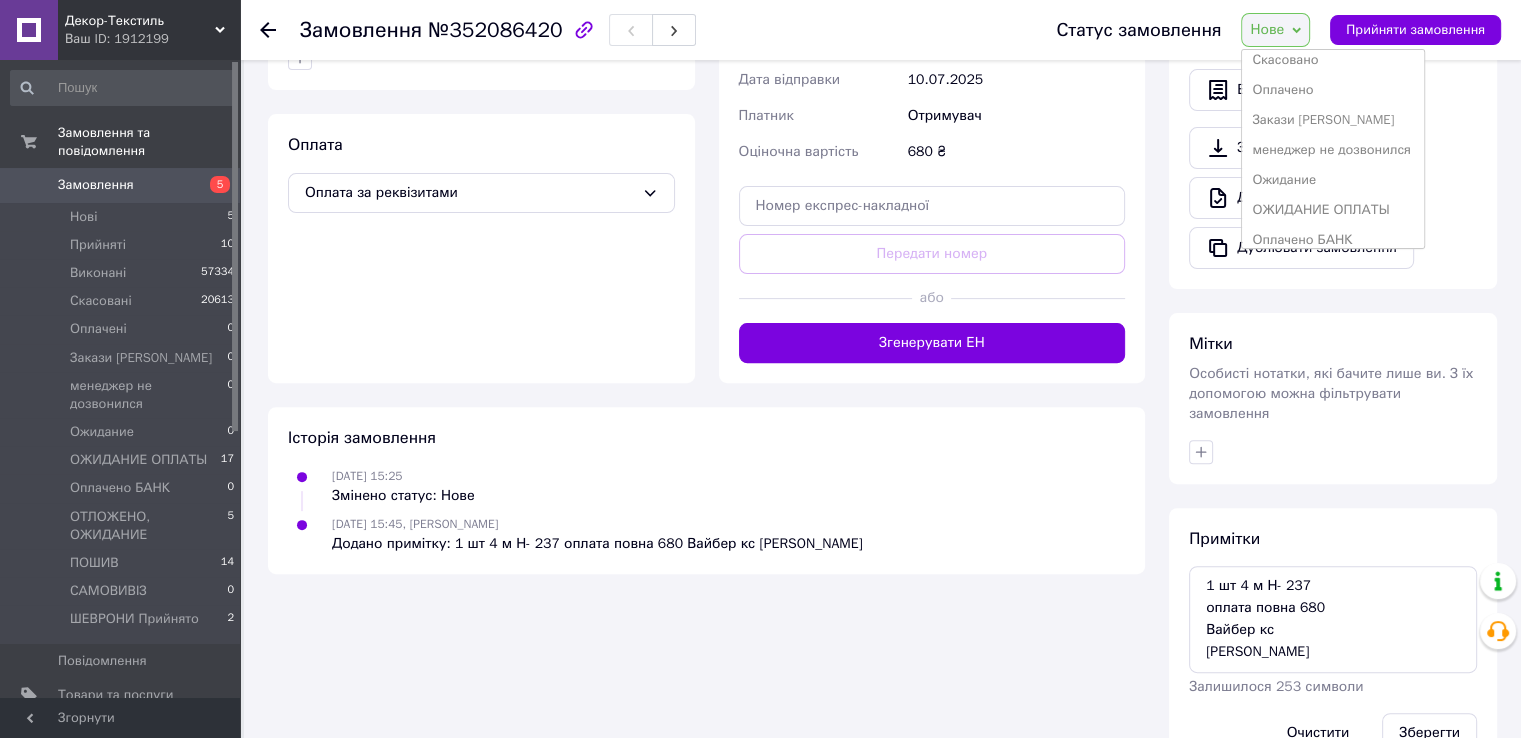scroll, scrollTop: 100, scrollLeft: 0, axis: vertical 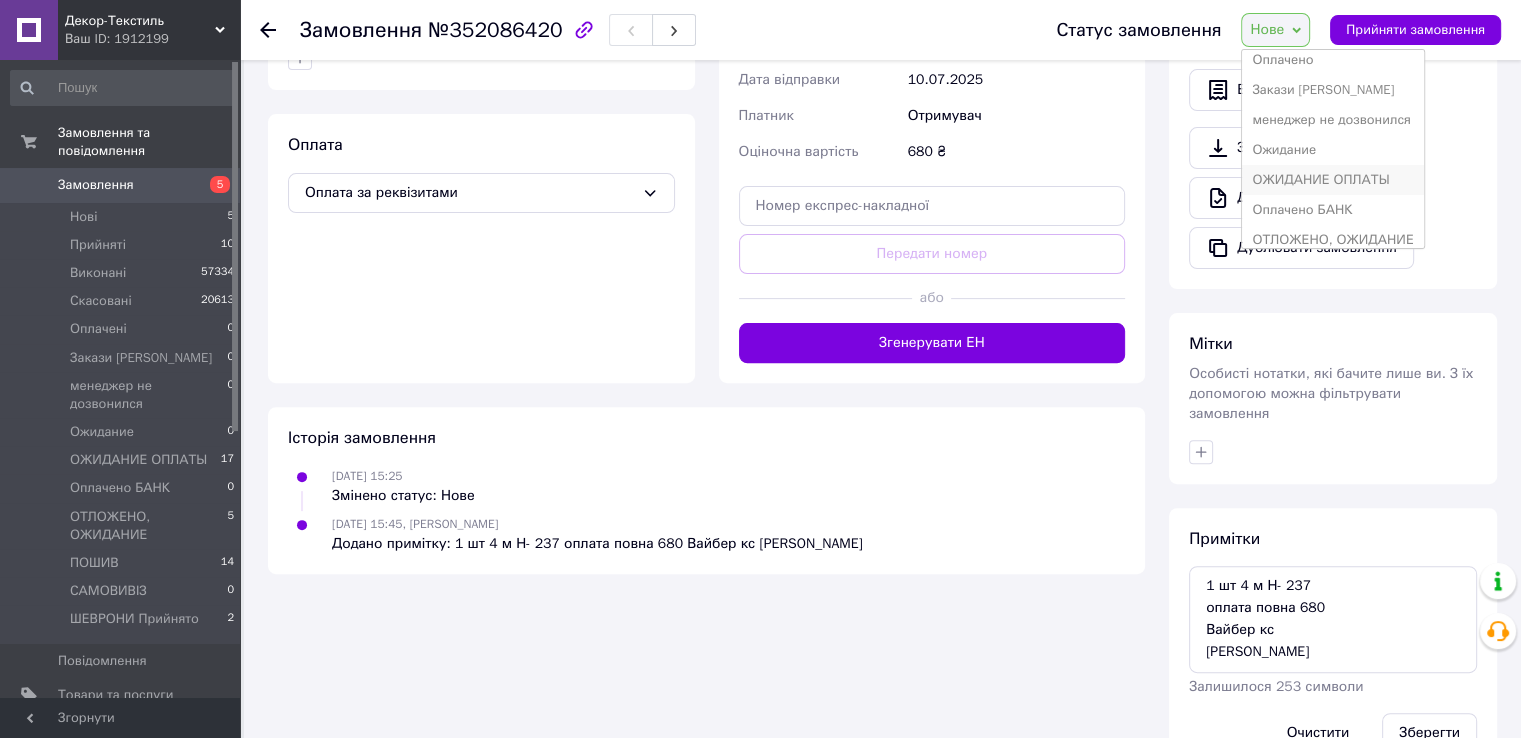 click on "ОЖИДАНИЕ ОПЛАТЫ" at bounding box center (1332, 180) 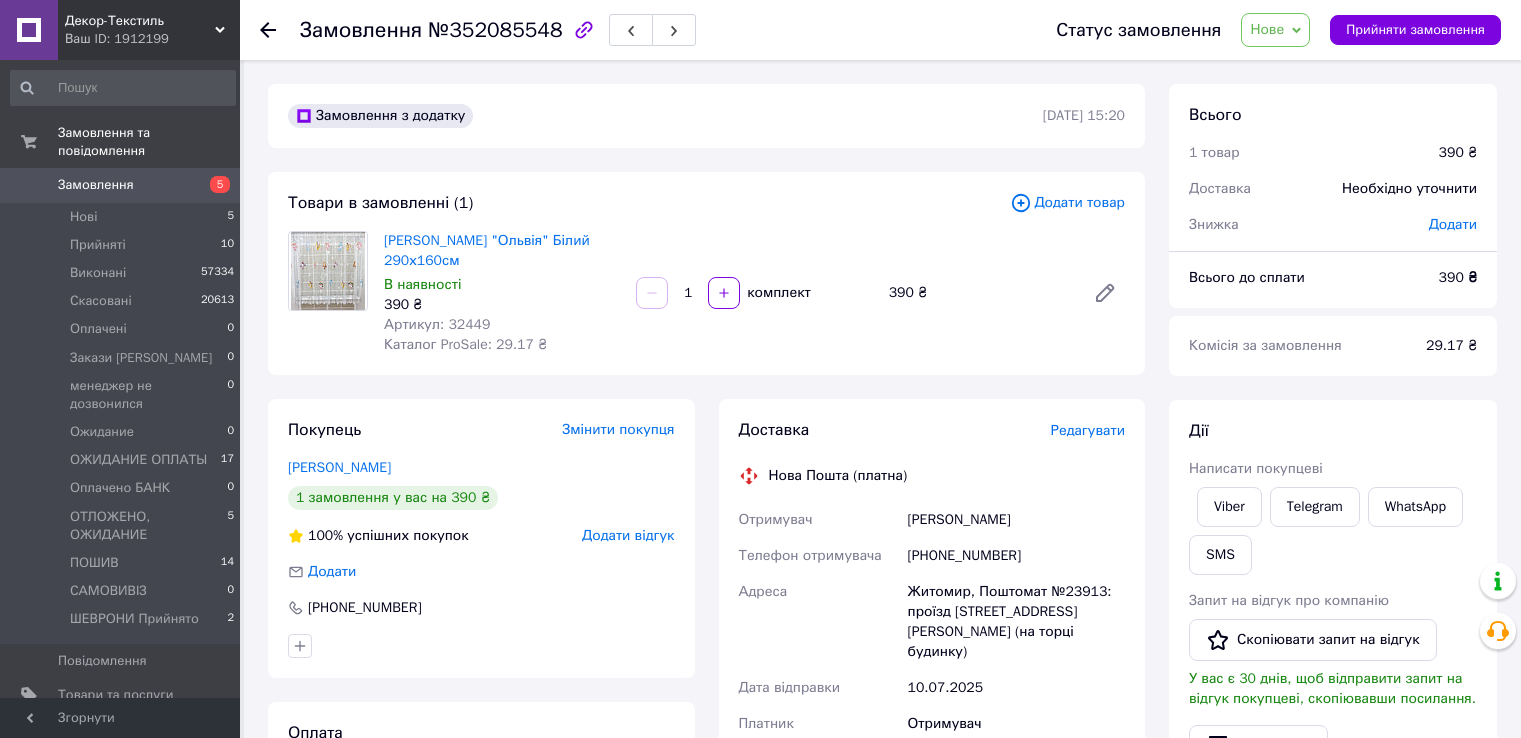scroll, scrollTop: 0, scrollLeft: 0, axis: both 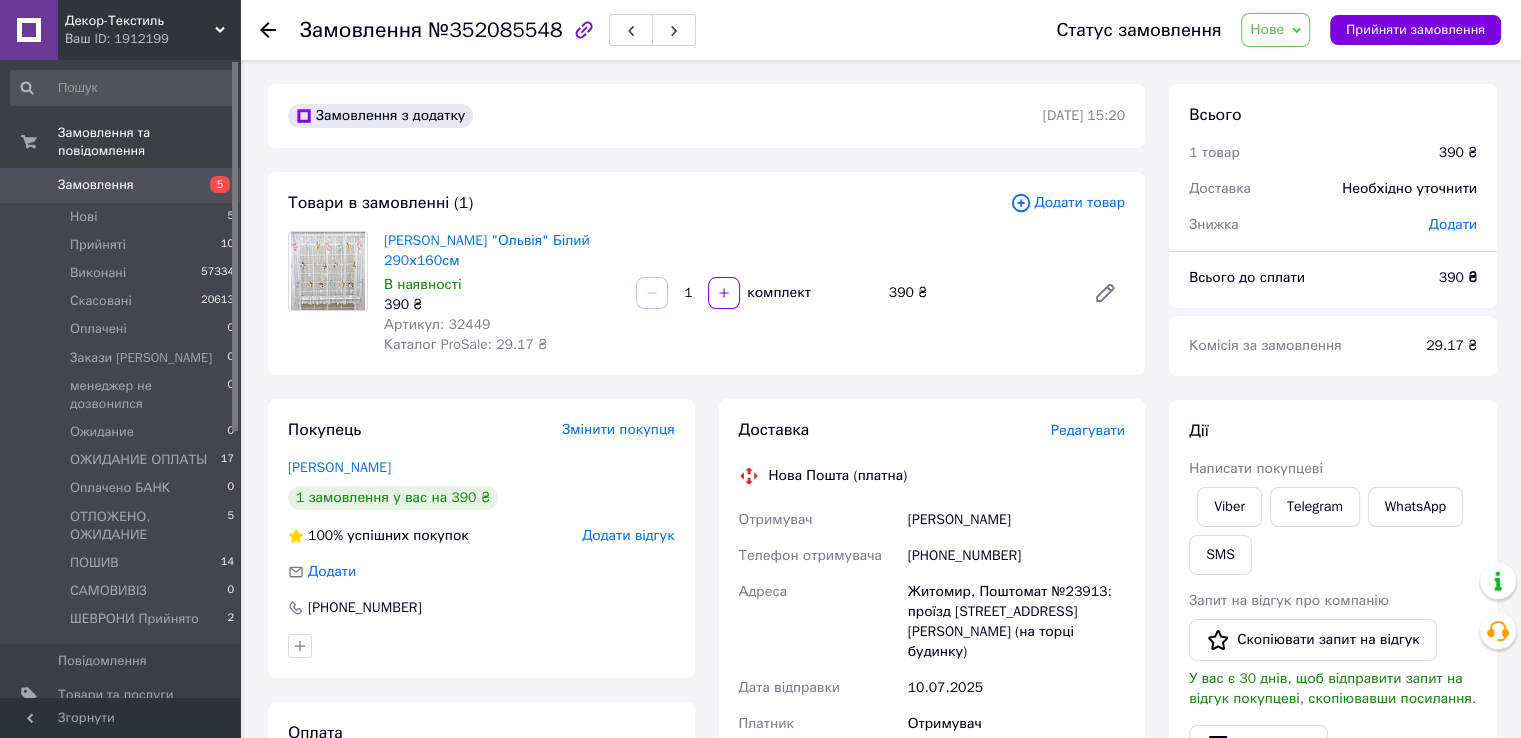 click on "Замовлення №352085548" at bounding box center [658, 30] 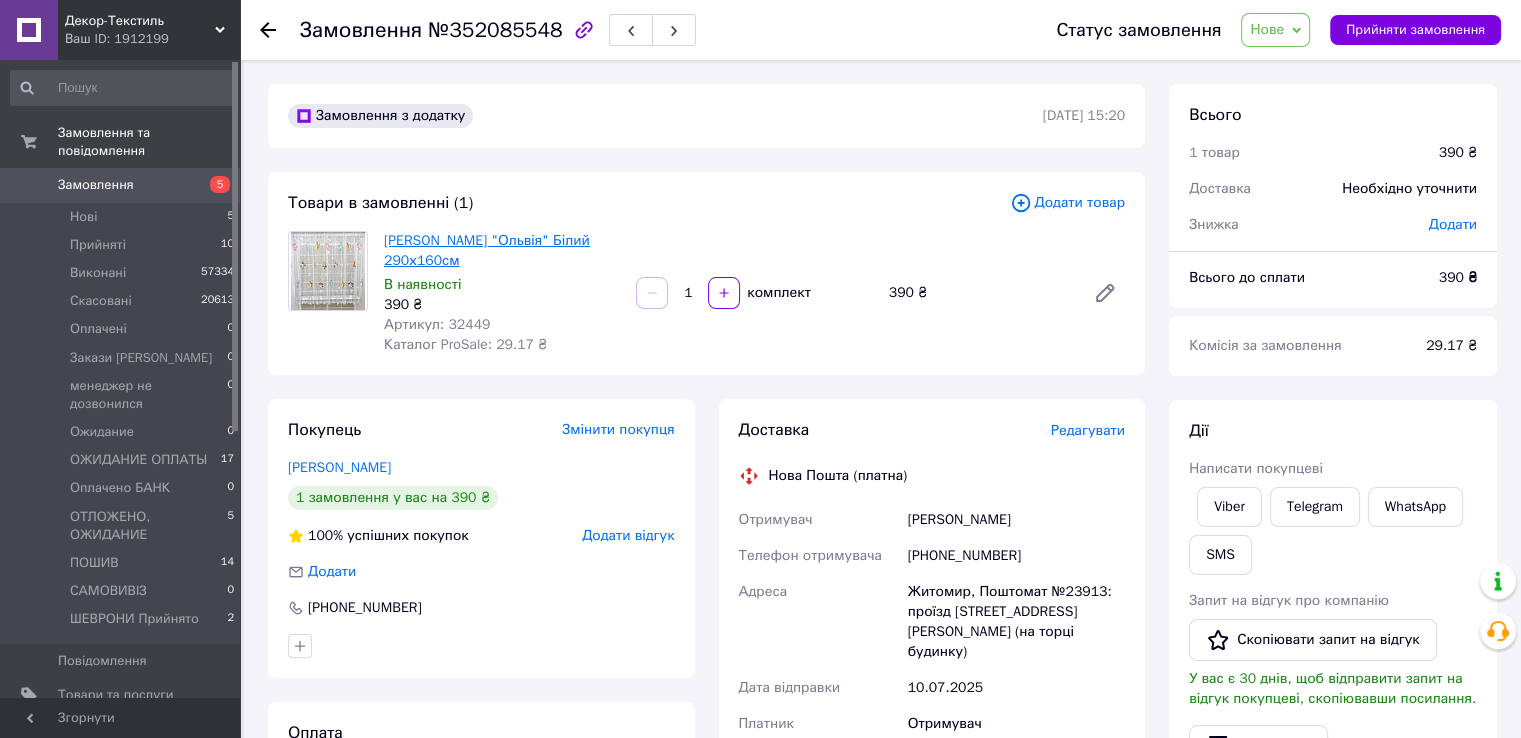 click on "Тюль Жаккард "Ольвія" Білий  290х160см" at bounding box center (487, 250) 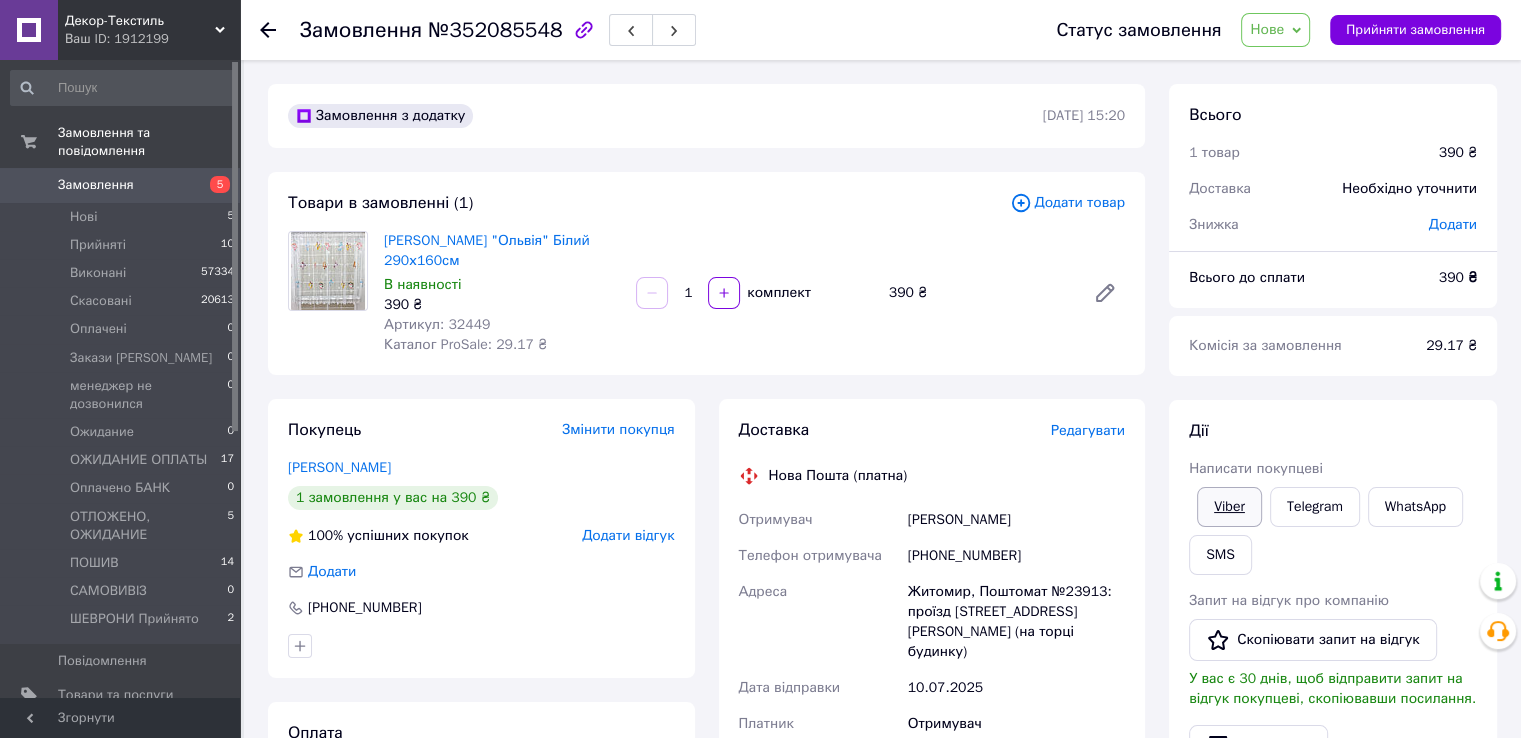 click on "Viber" at bounding box center [1229, 507] 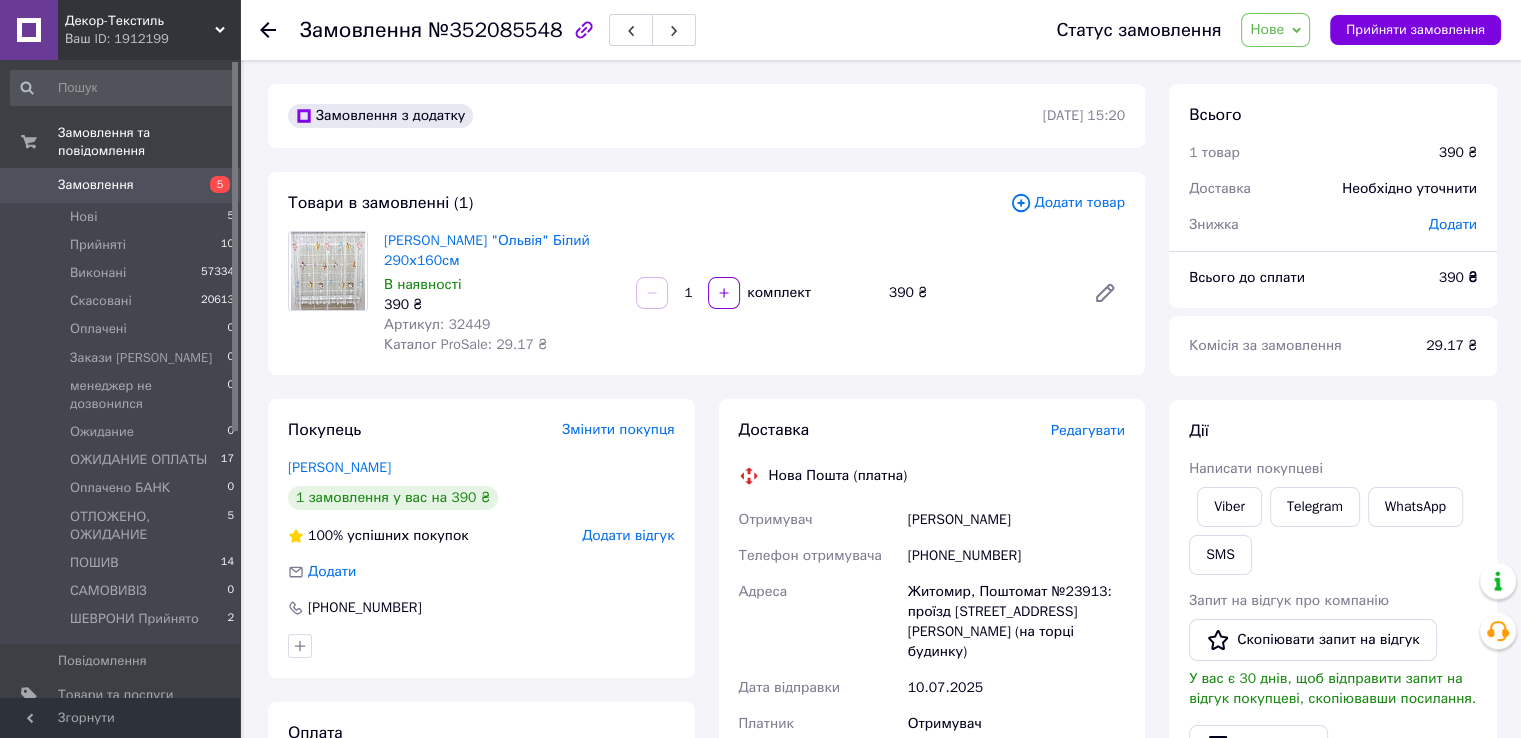 scroll, scrollTop: 200, scrollLeft: 0, axis: vertical 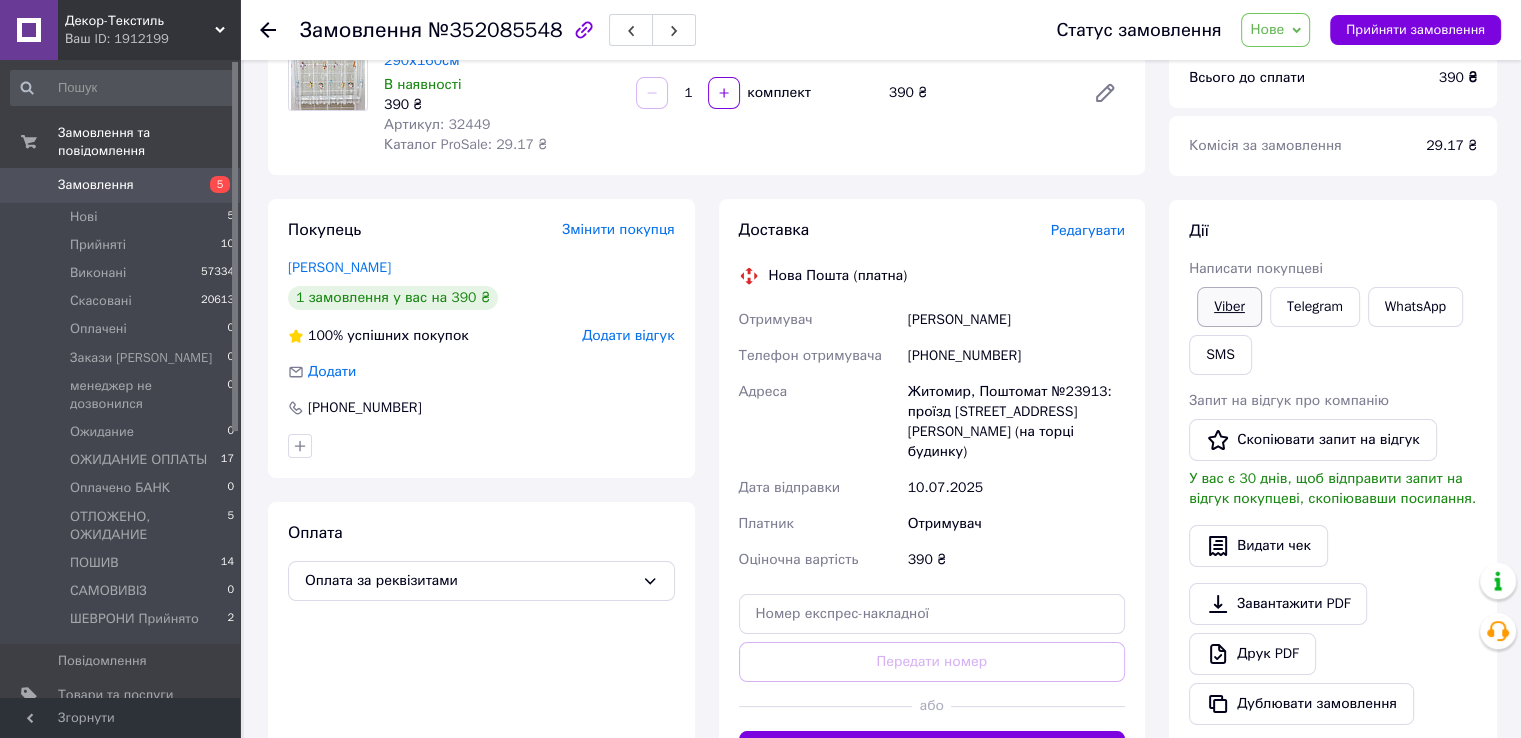 click on "Viber" at bounding box center [1229, 307] 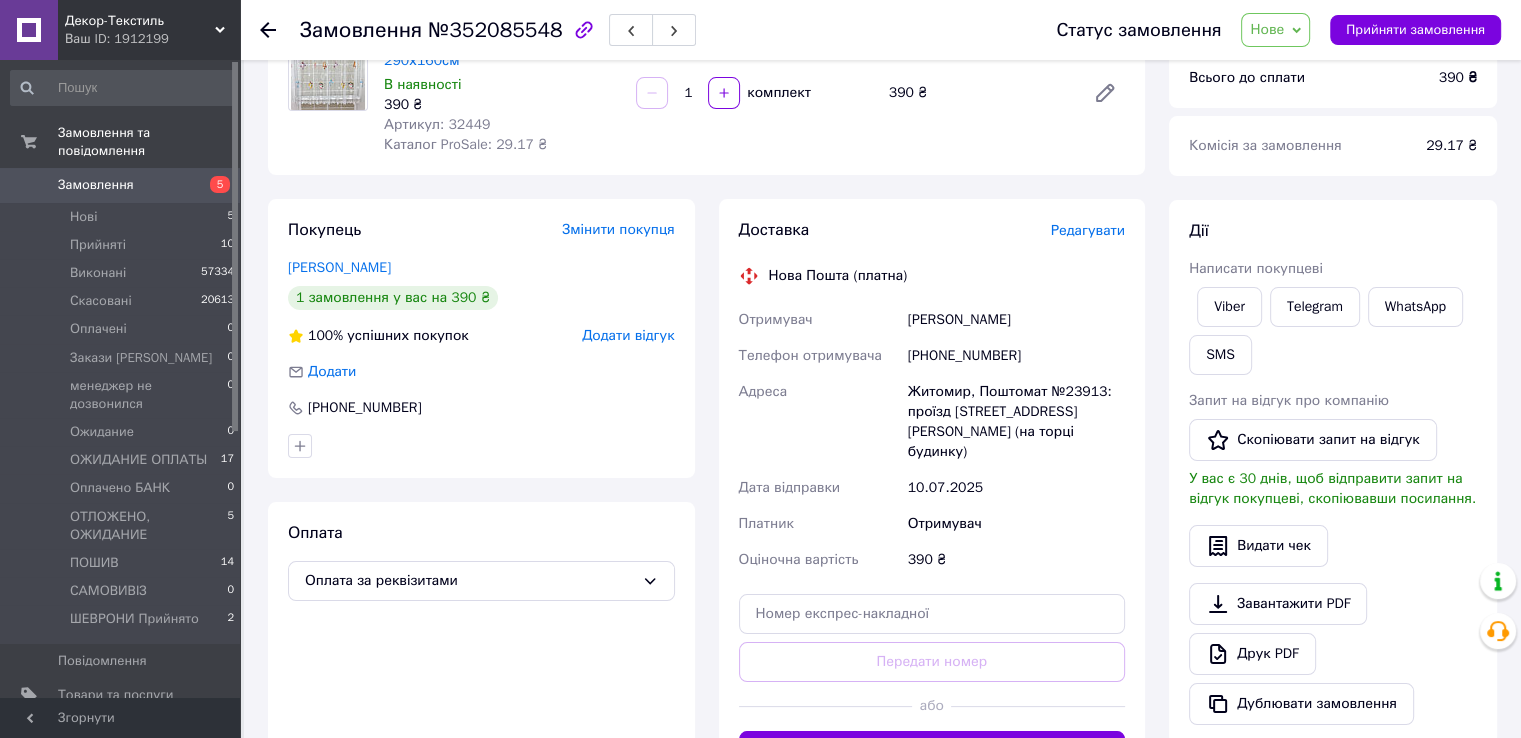 click on "Замовлення №352085548" at bounding box center [658, 30] 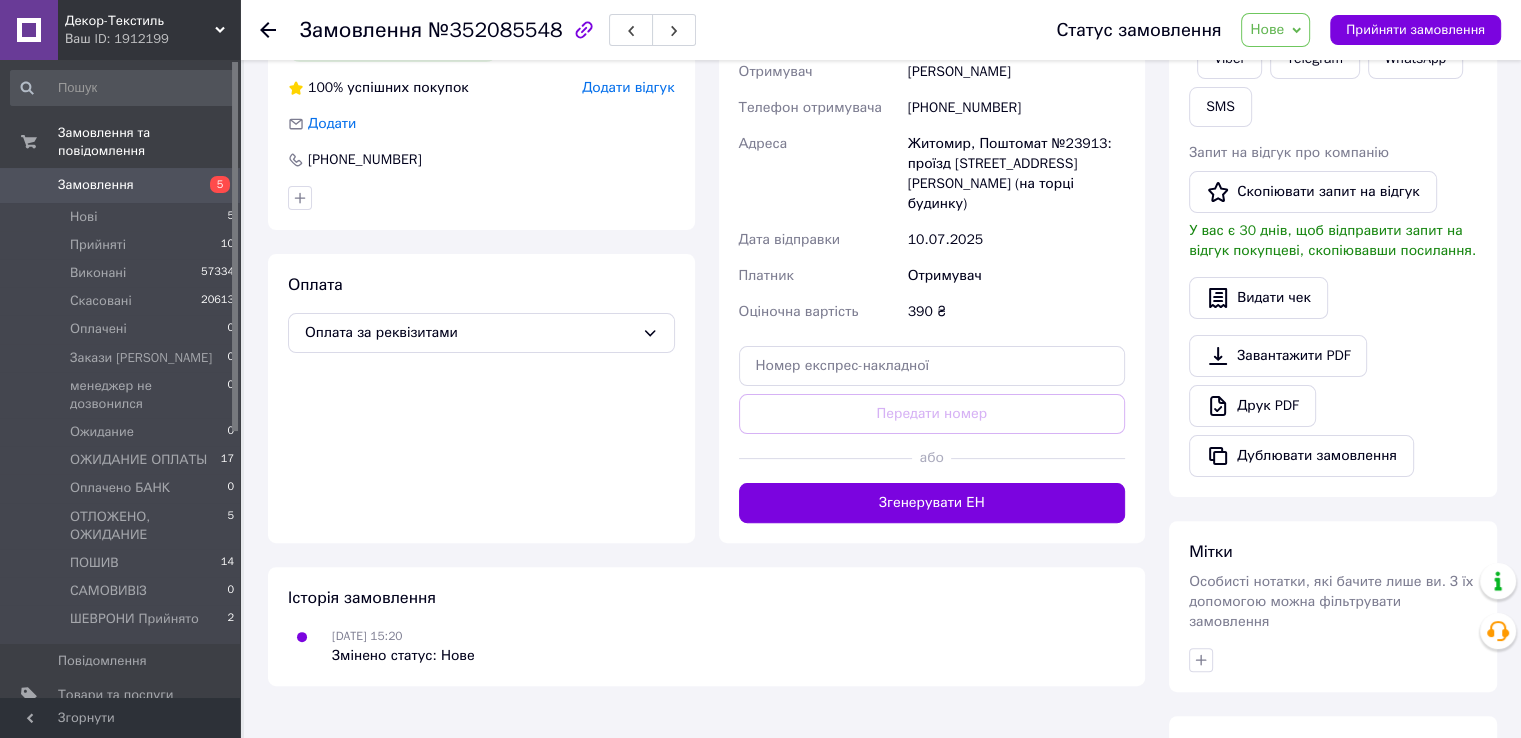 scroll, scrollTop: 692, scrollLeft: 0, axis: vertical 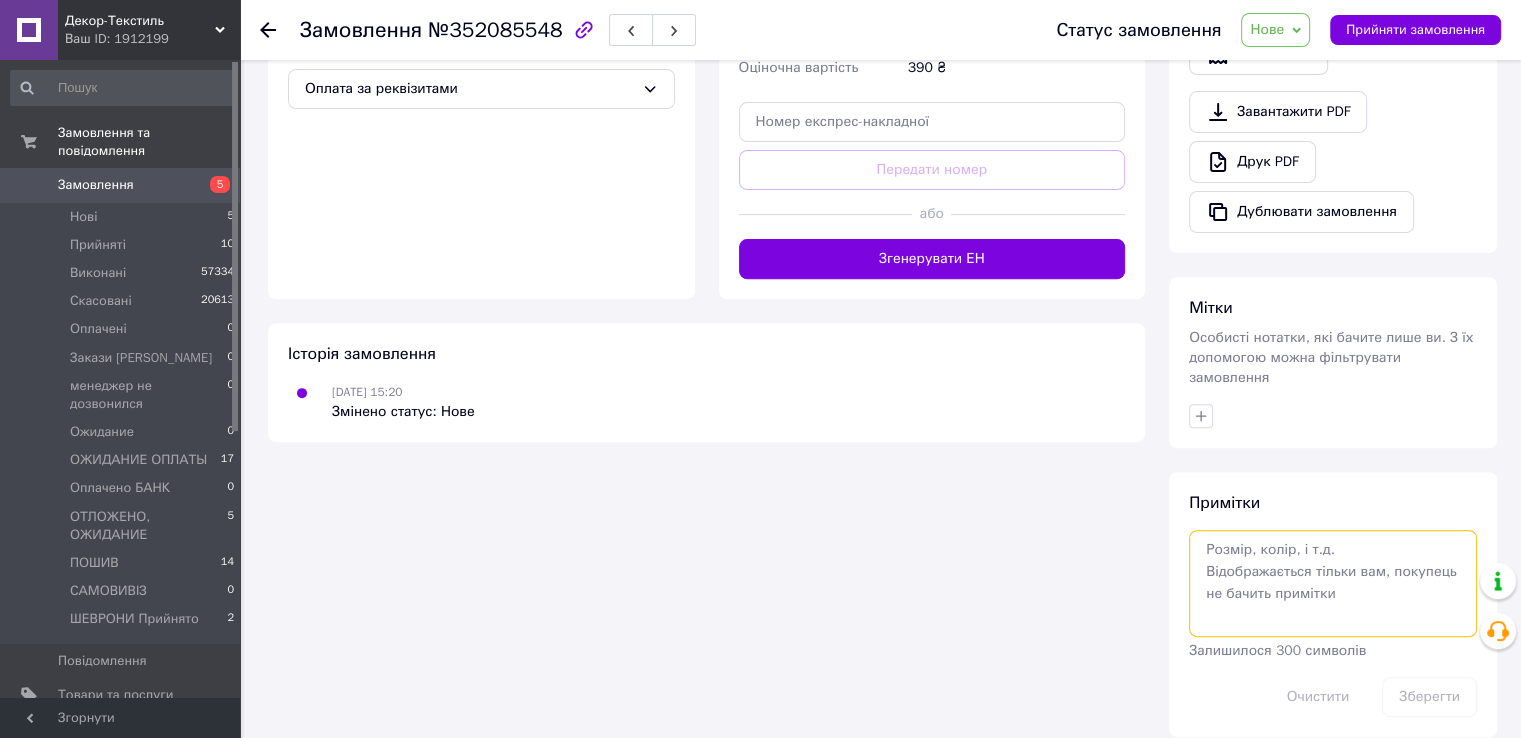 click at bounding box center [1333, 583] 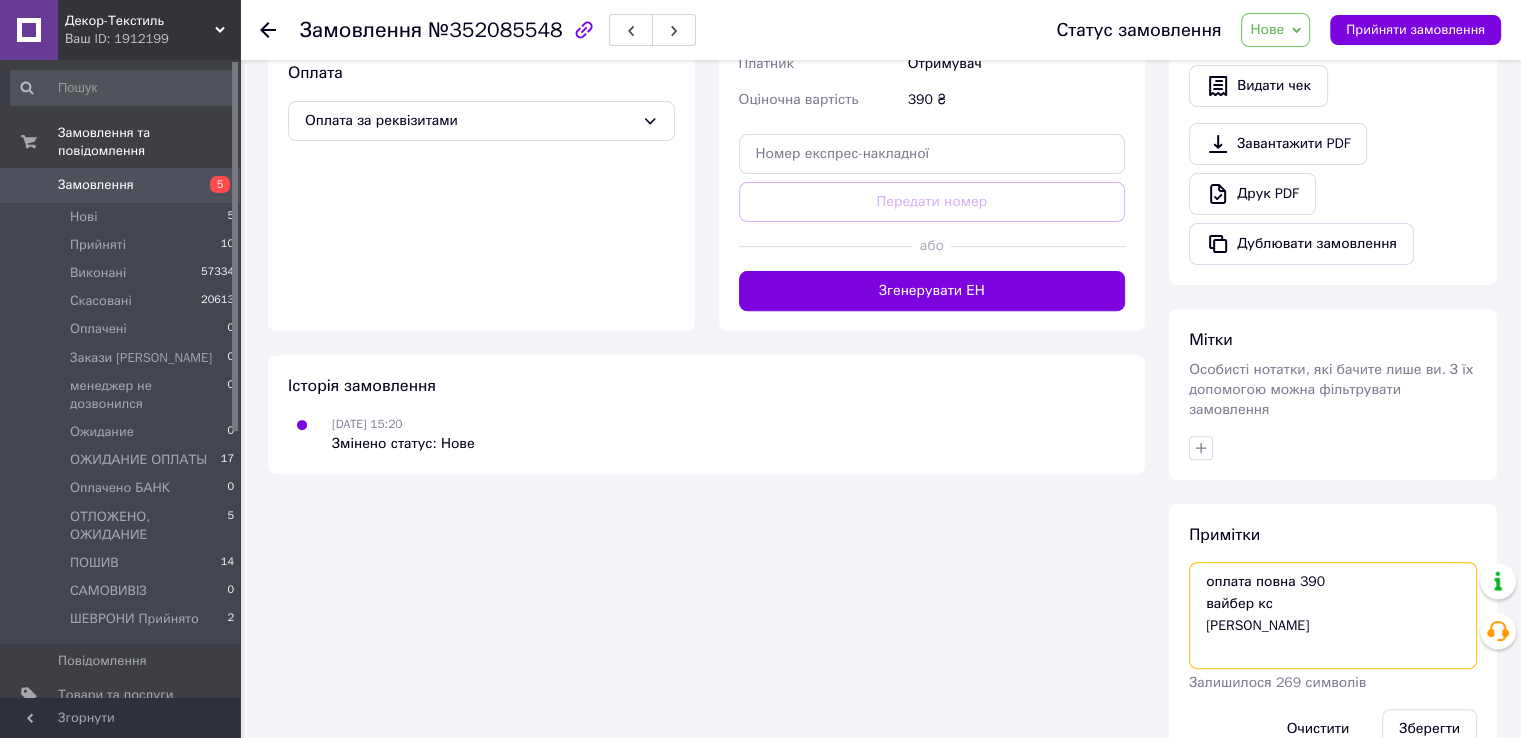 scroll, scrollTop: 692, scrollLeft: 0, axis: vertical 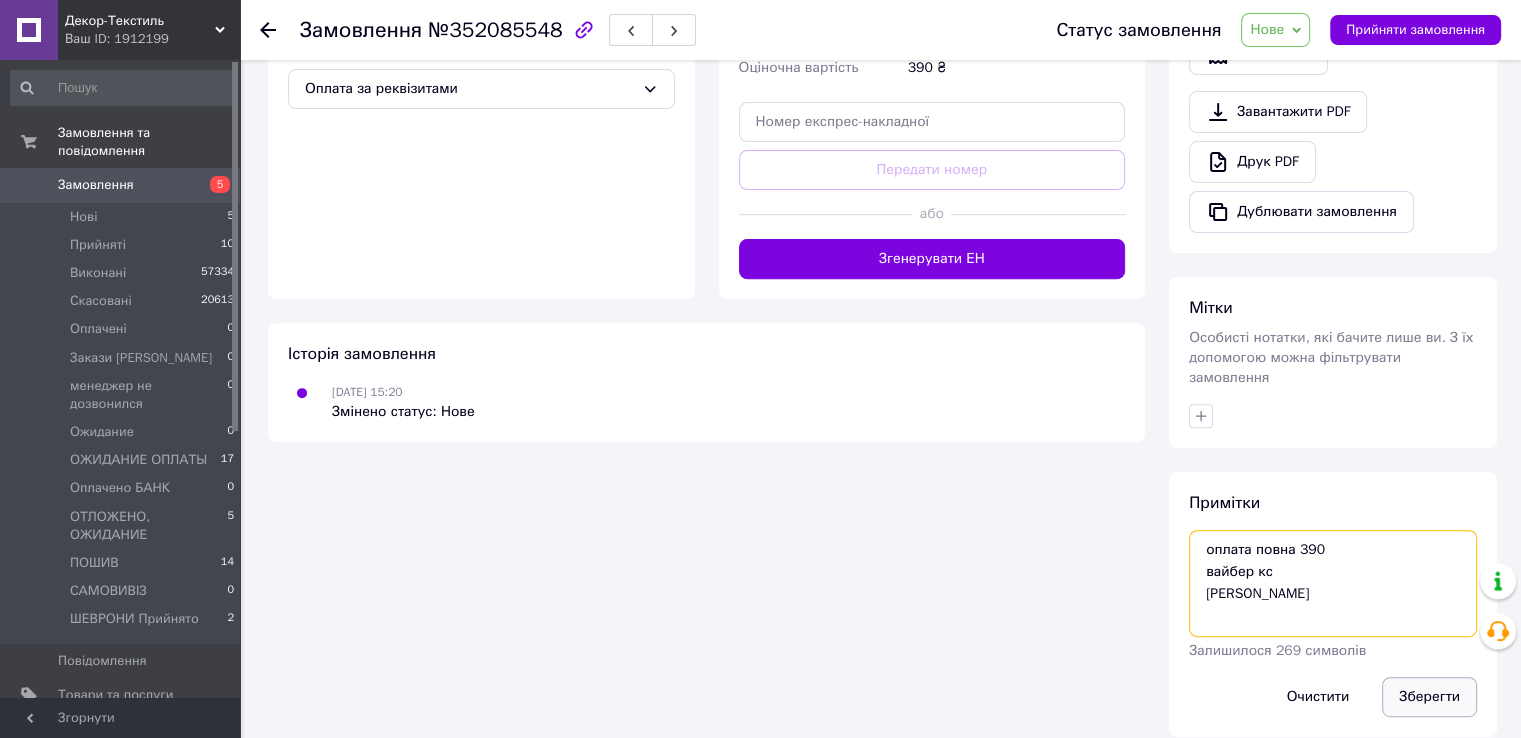 type on "оплата повна 390
вайбер кс
надя" 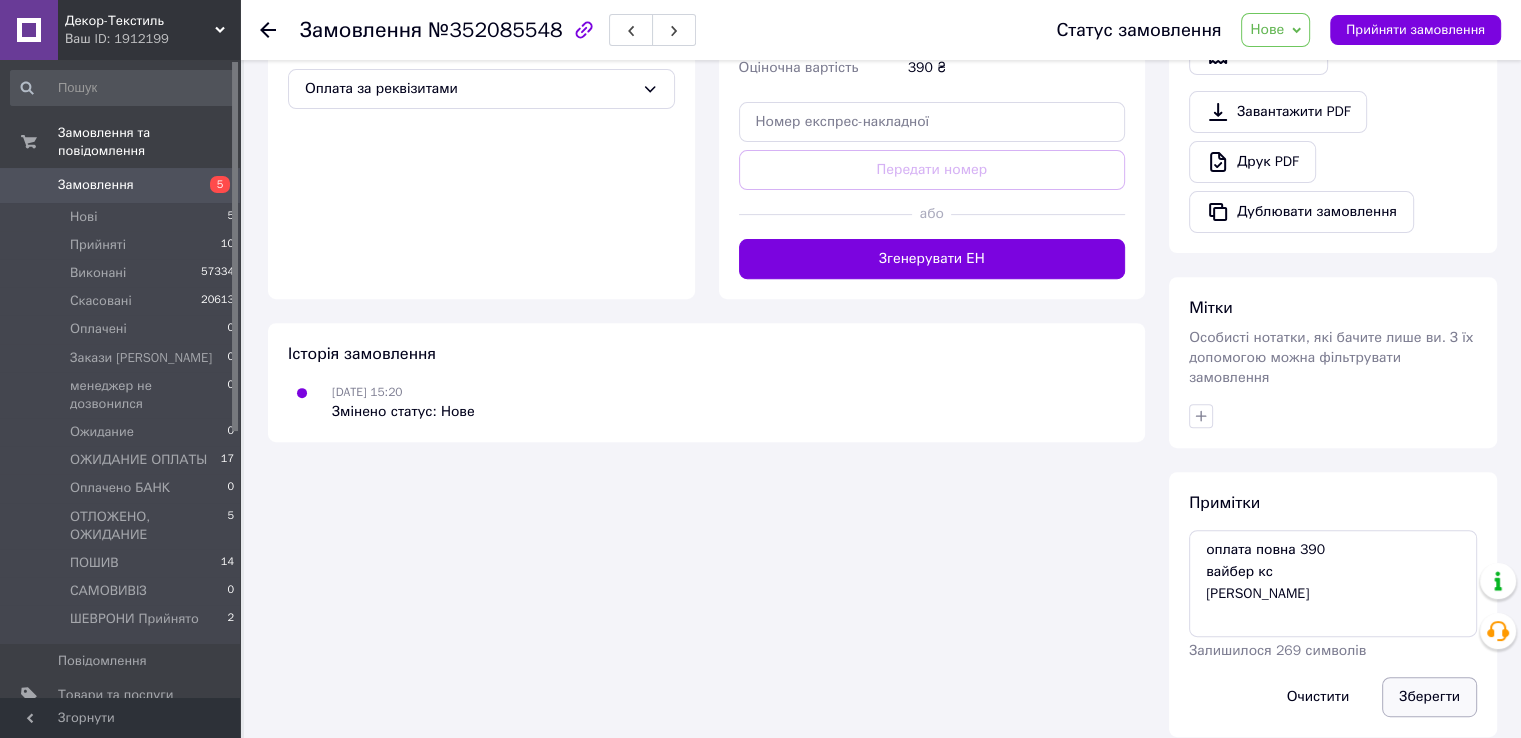 click on "Зберегти" at bounding box center (1429, 697) 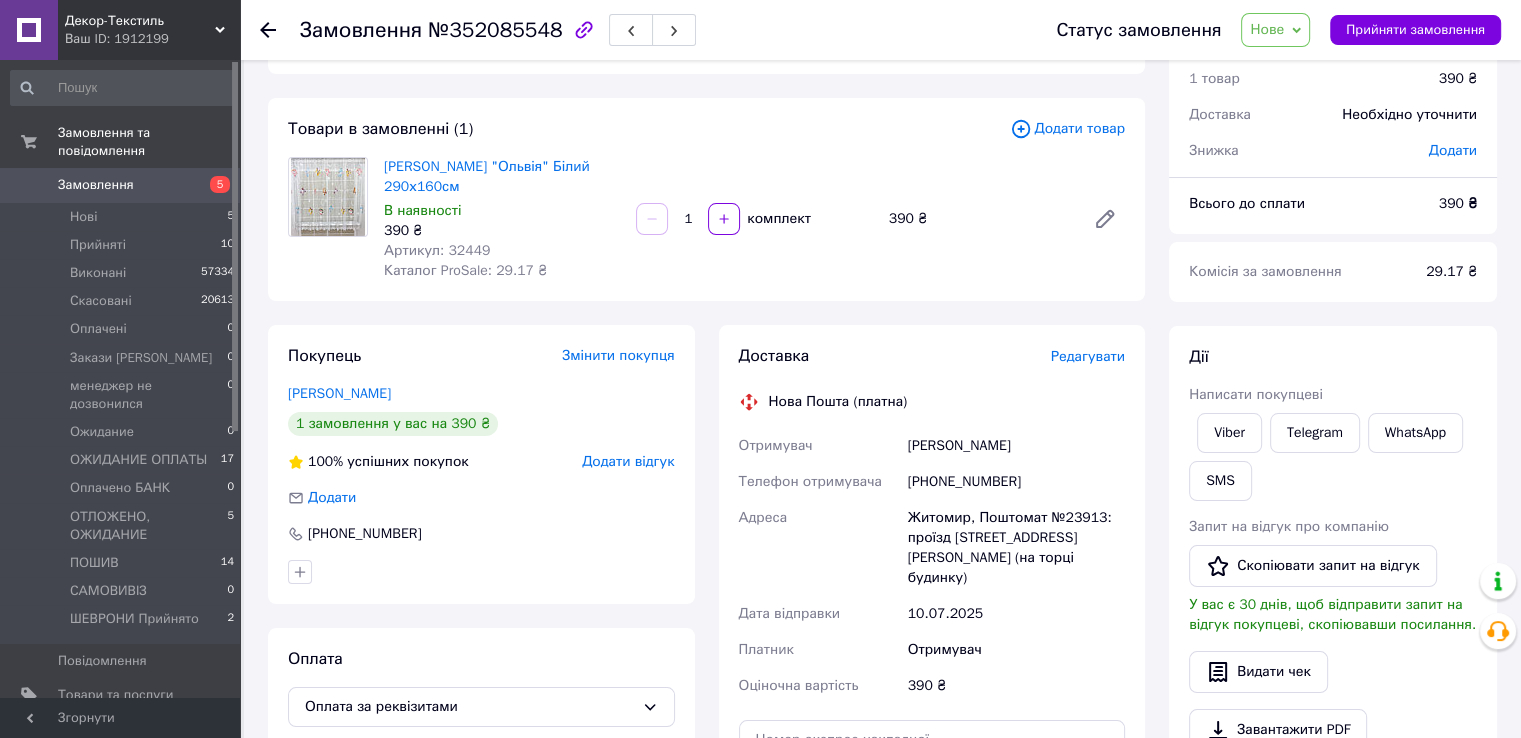scroll, scrollTop: 0, scrollLeft: 0, axis: both 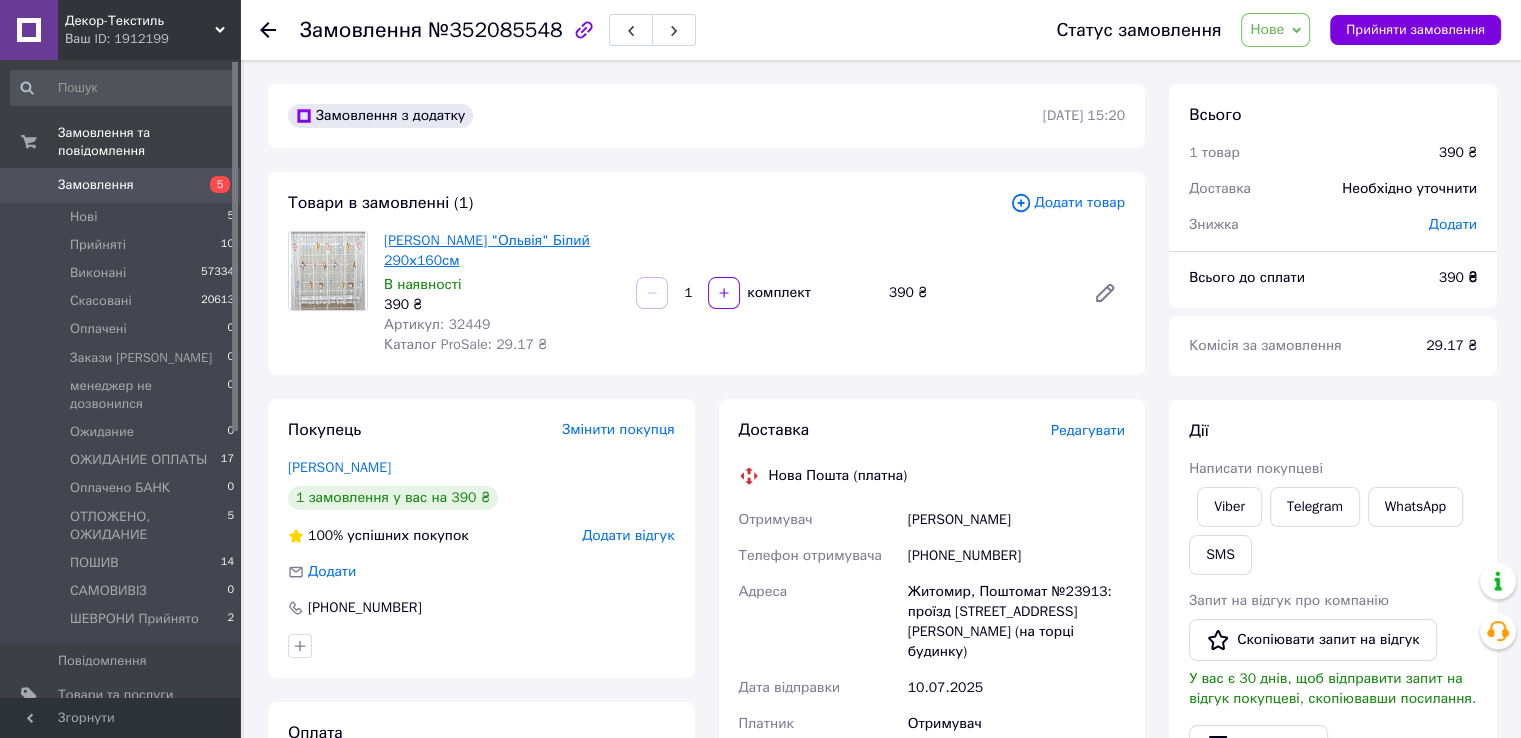 click on "Тюль Жаккард "Ольвія" Білий  290х160см" at bounding box center (487, 250) 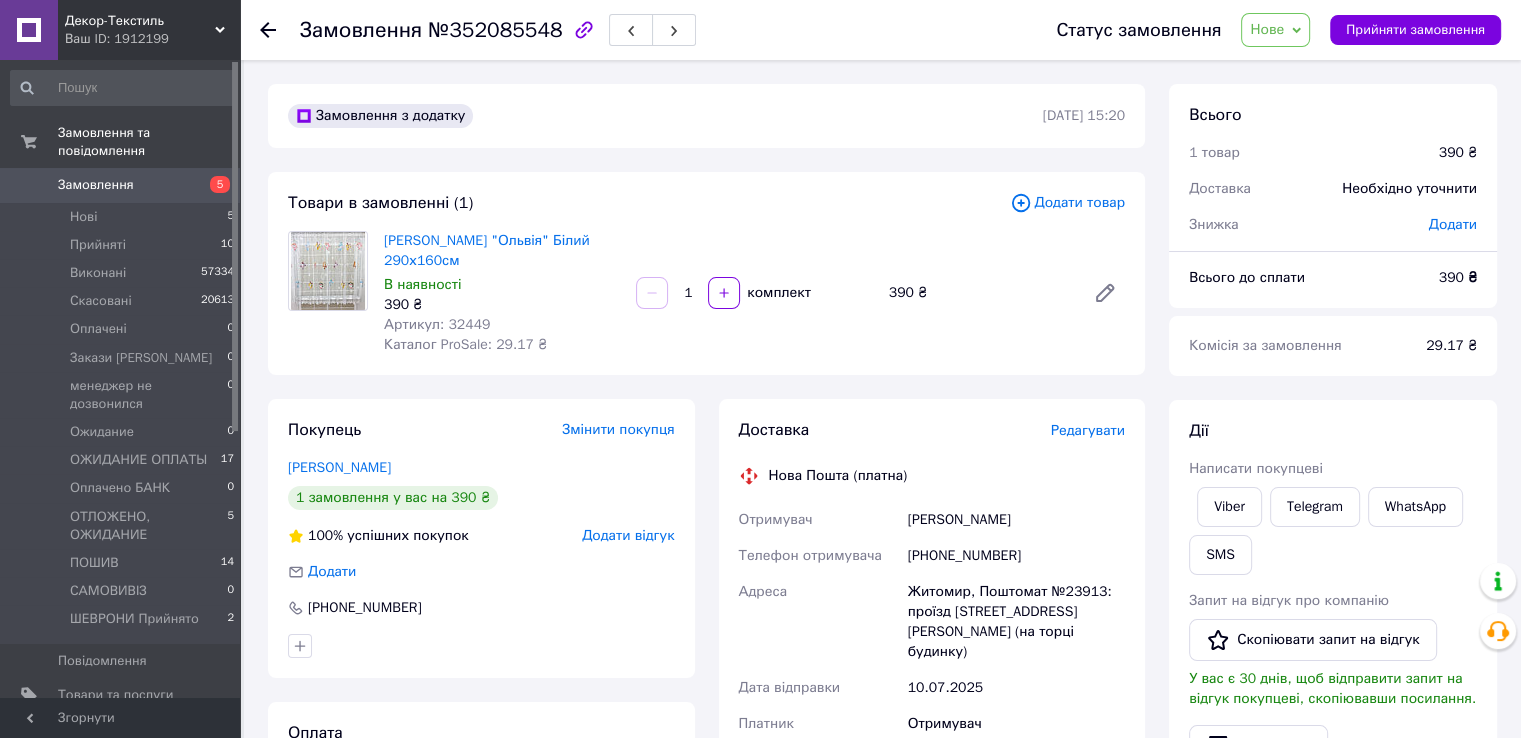 click on "Нове" at bounding box center (1267, 29) 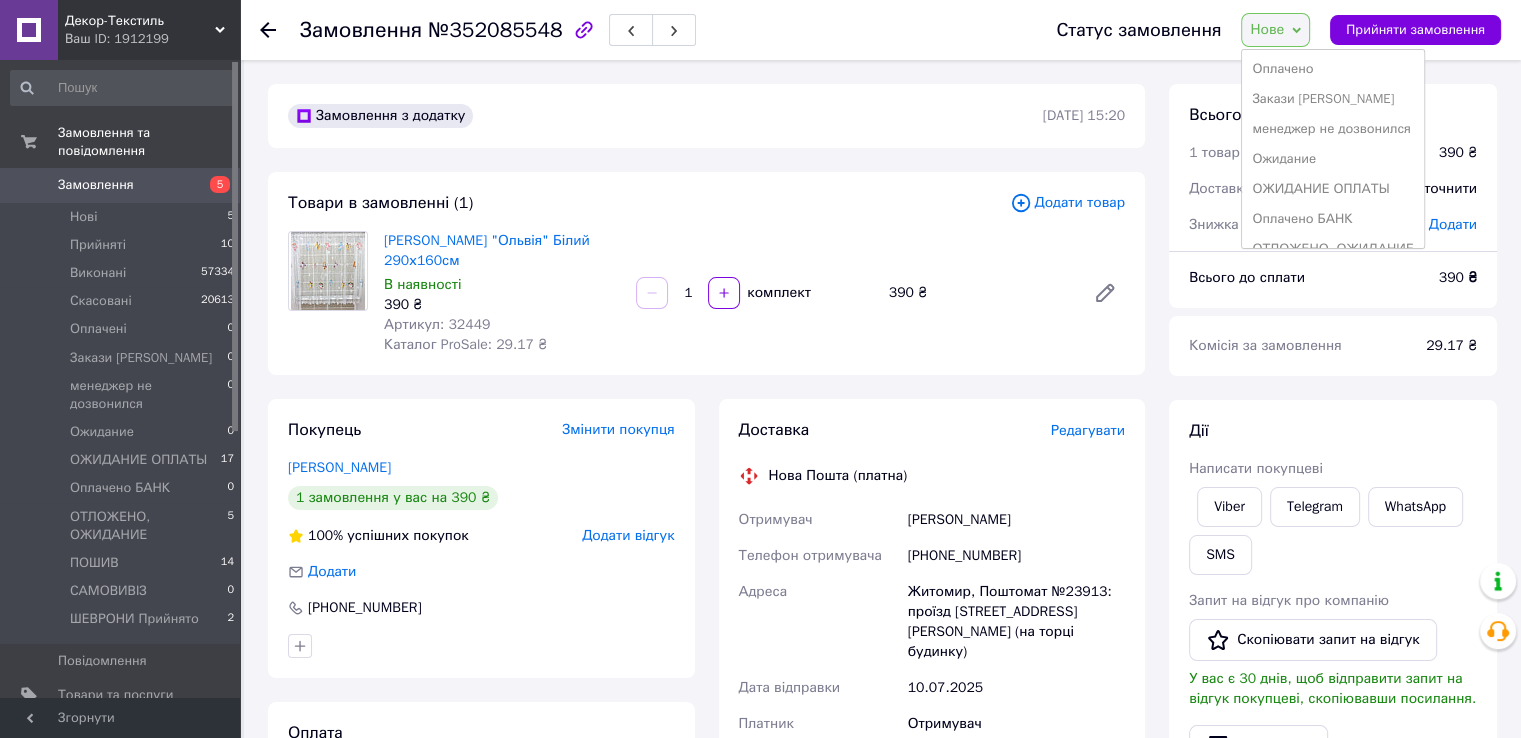 scroll, scrollTop: 200, scrollLeft: 0, axis: vertical 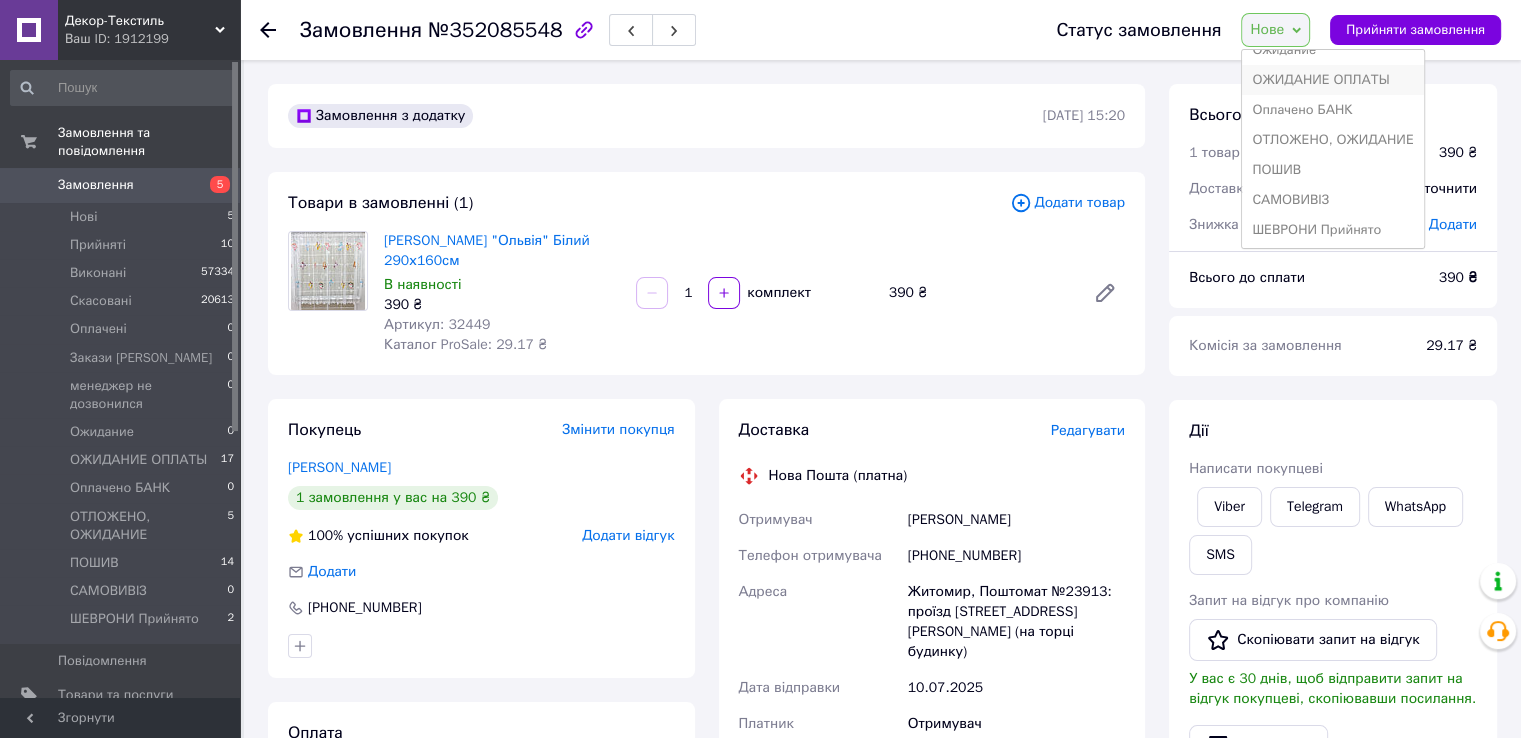 click on "ОЖИДАНИЕ ОПЛАТЫ" at bounding box center [1332, 80] 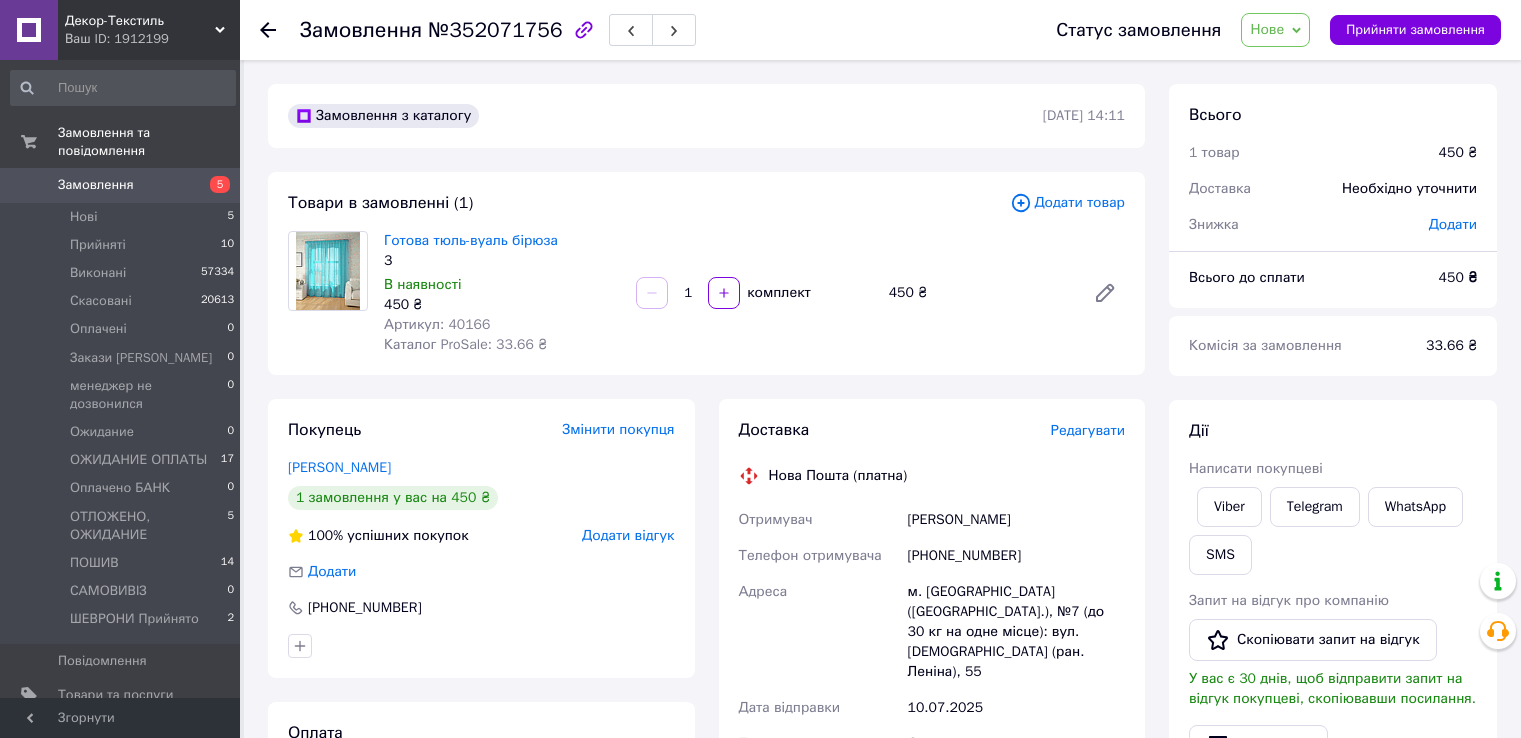 scroll, scrollTop: 0, scrollLeft: 0, axis: both 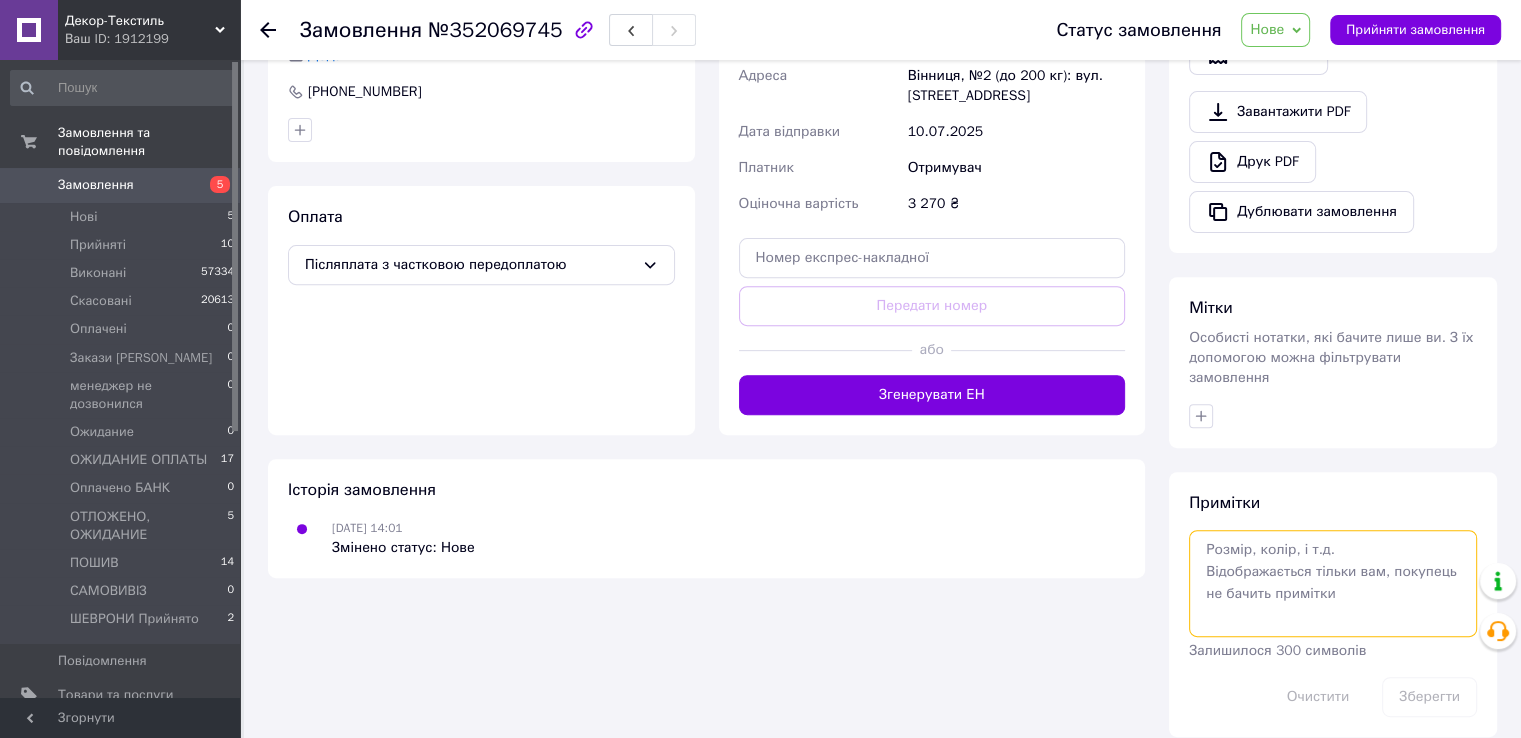 click at bounding box center (1333, 583) 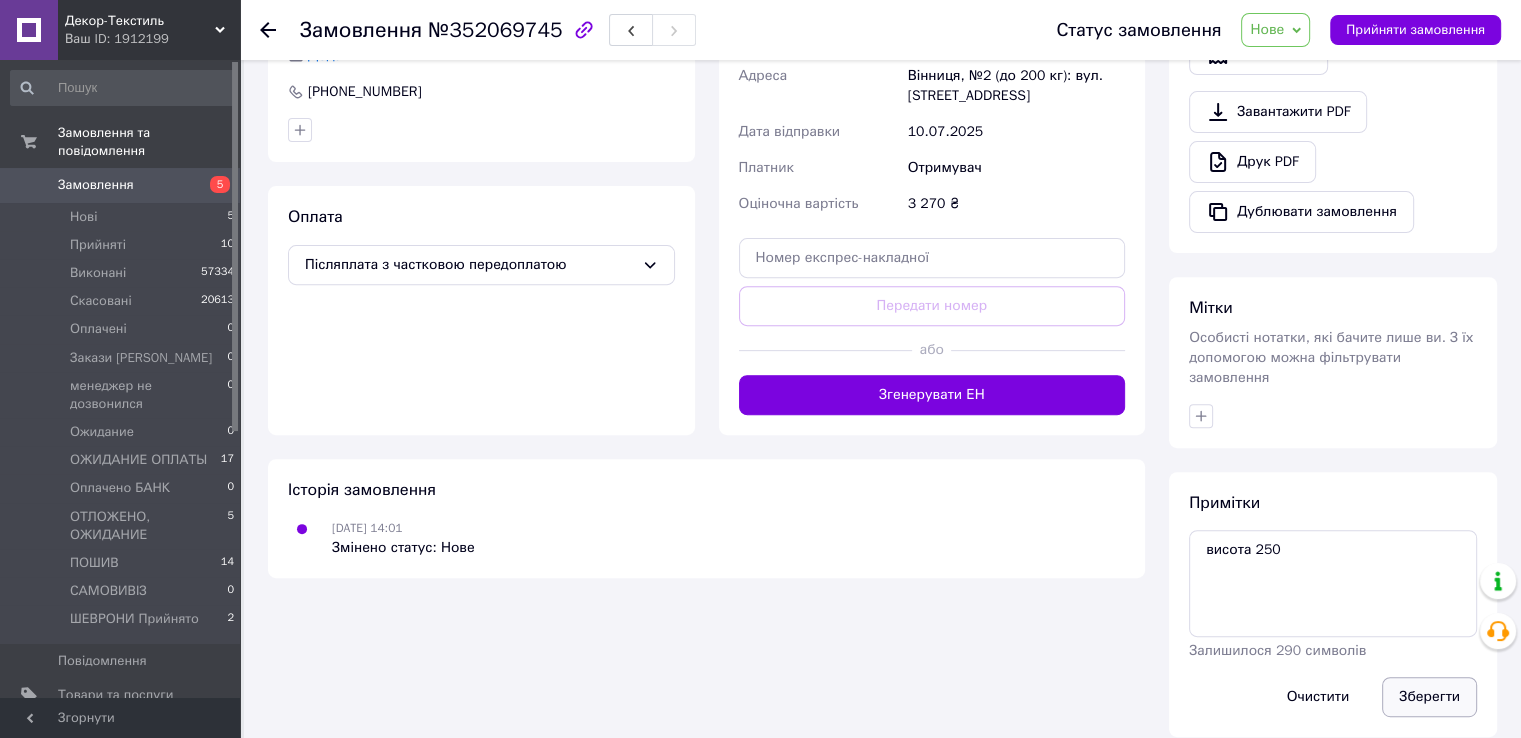click on "Зберегти" at bounding box center [1429, 697] 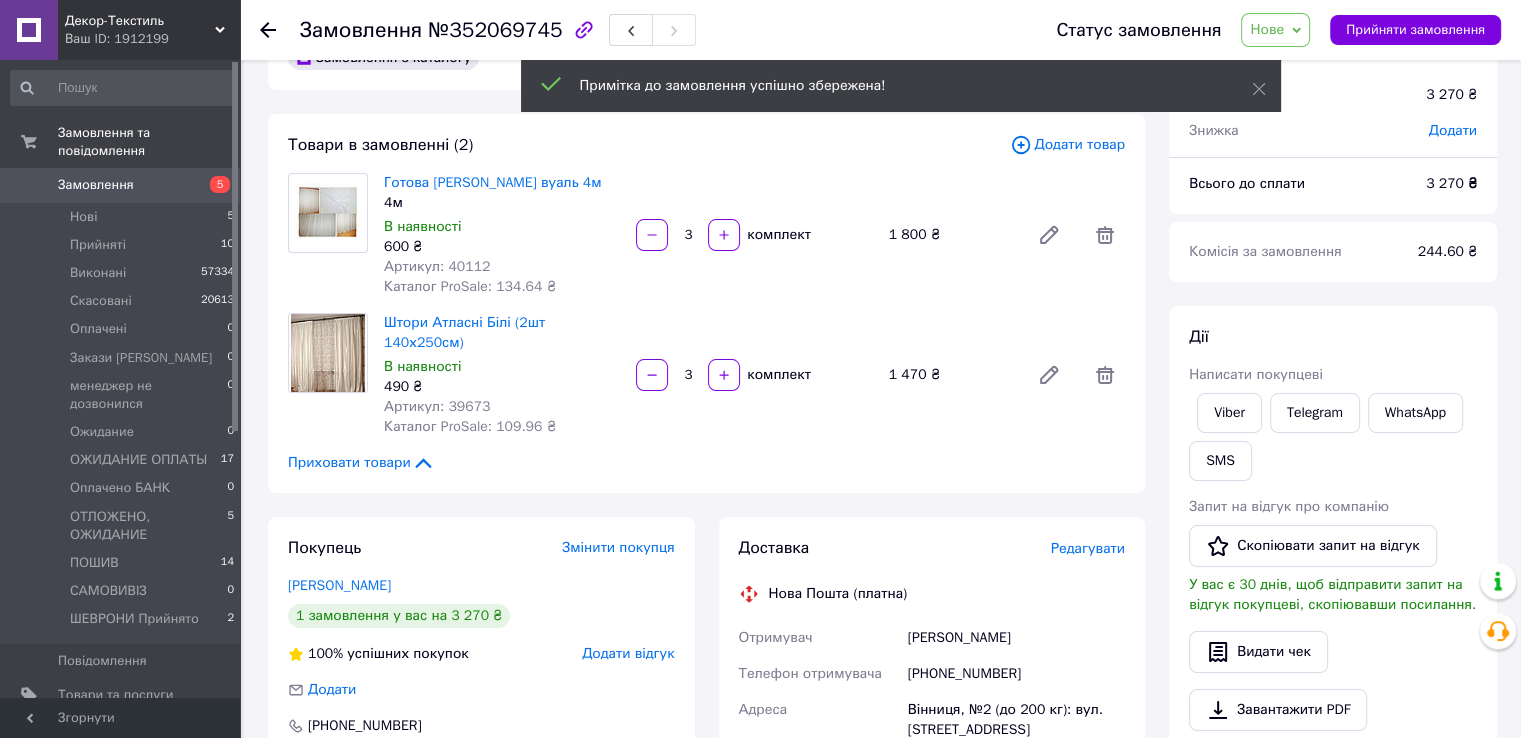 scroll, scrollTop: 0, scrollLeft: 0, axis: both 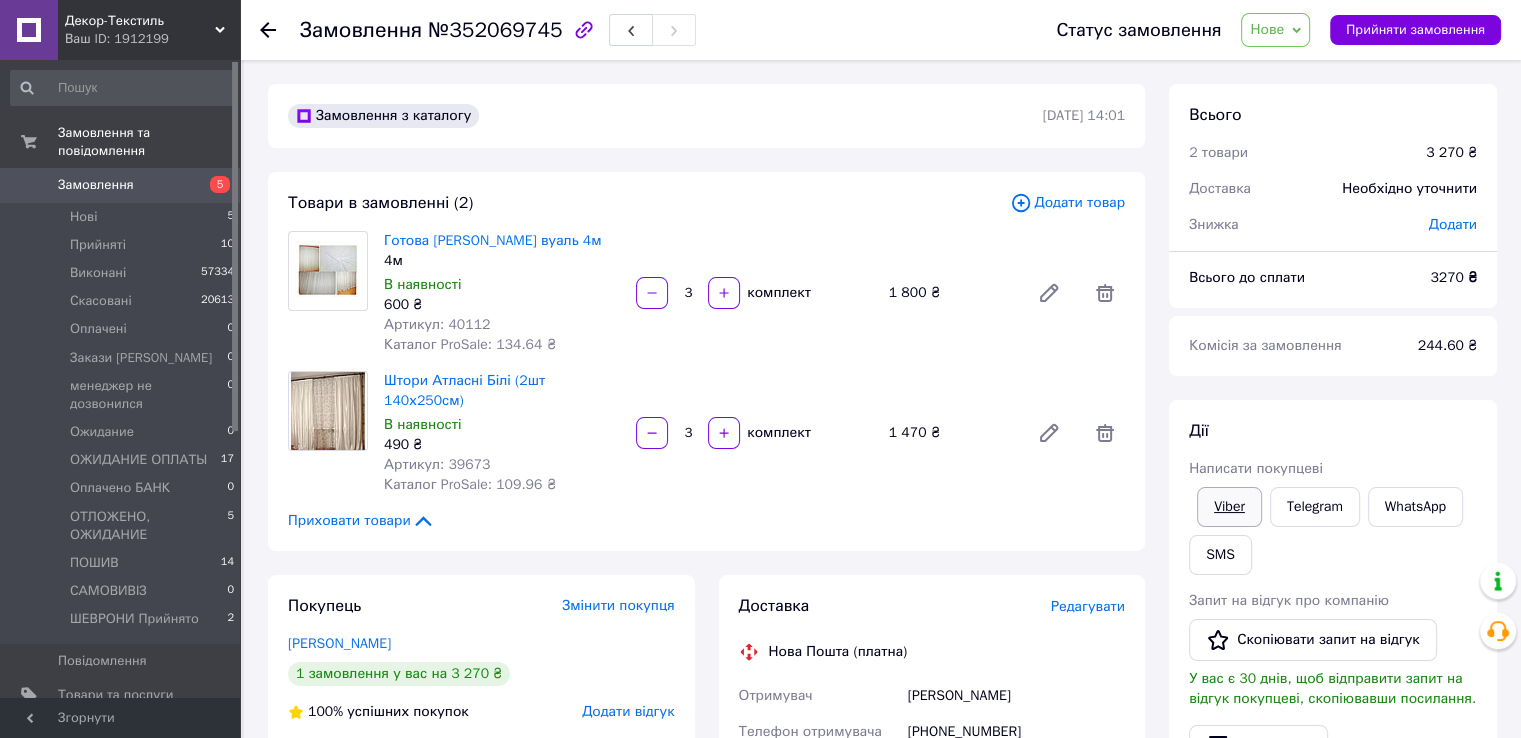 click on "Viber" at bounding box center [1229, 507] 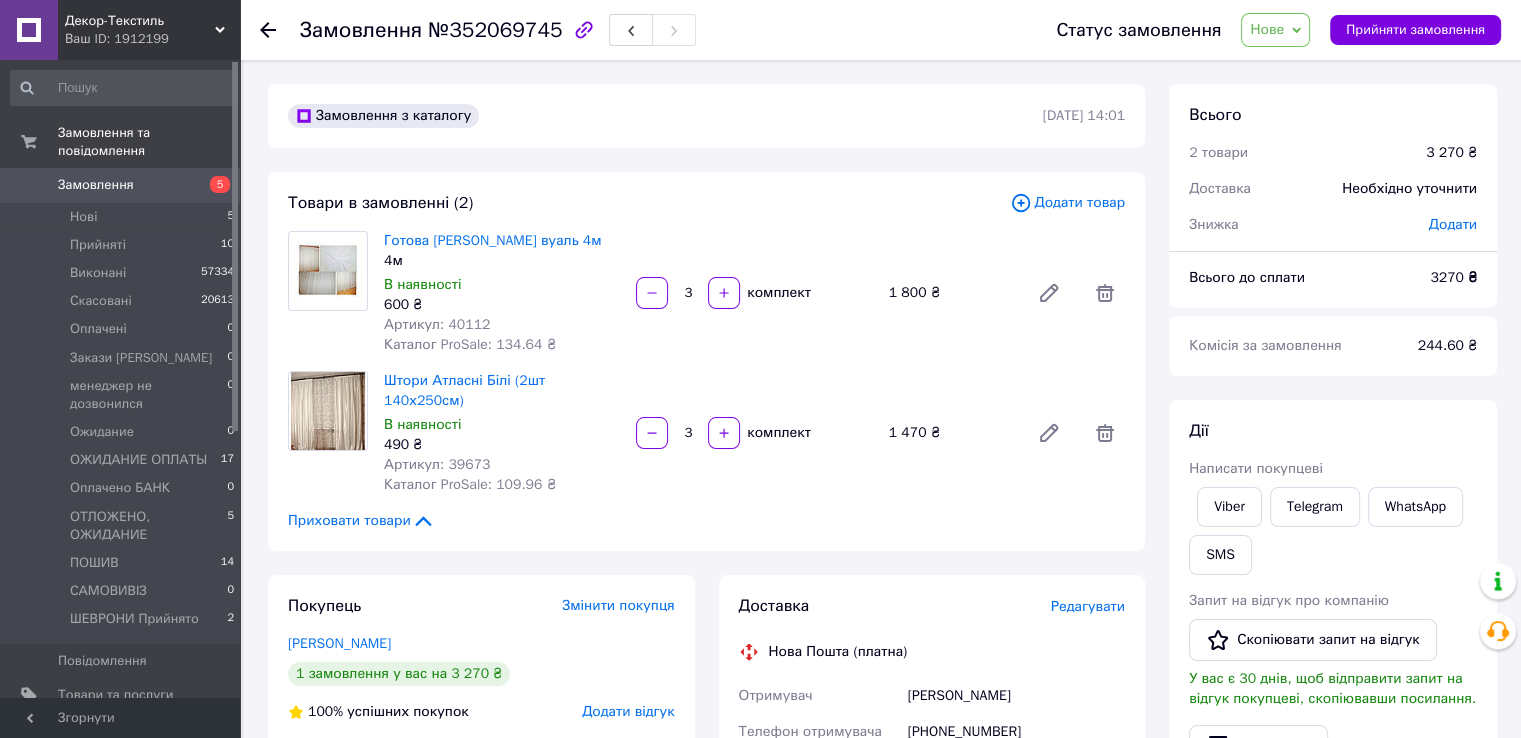 drag, startPoint x: 900, startPoint y: 40, endPoint x: 893, endPoint y: 61, distance: 22.135944 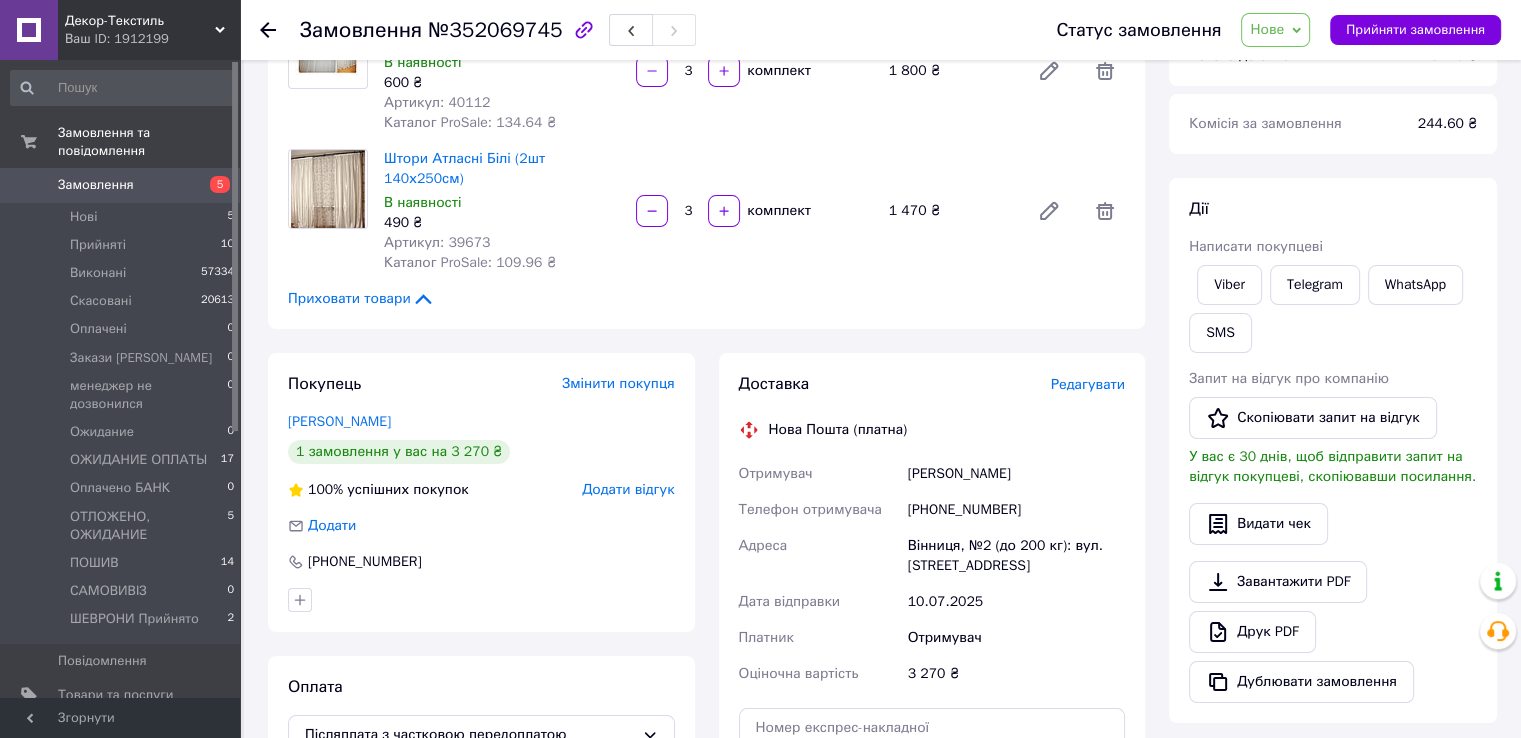 scroll, scrollTop: 0, scrollLeft: 0, axis: both 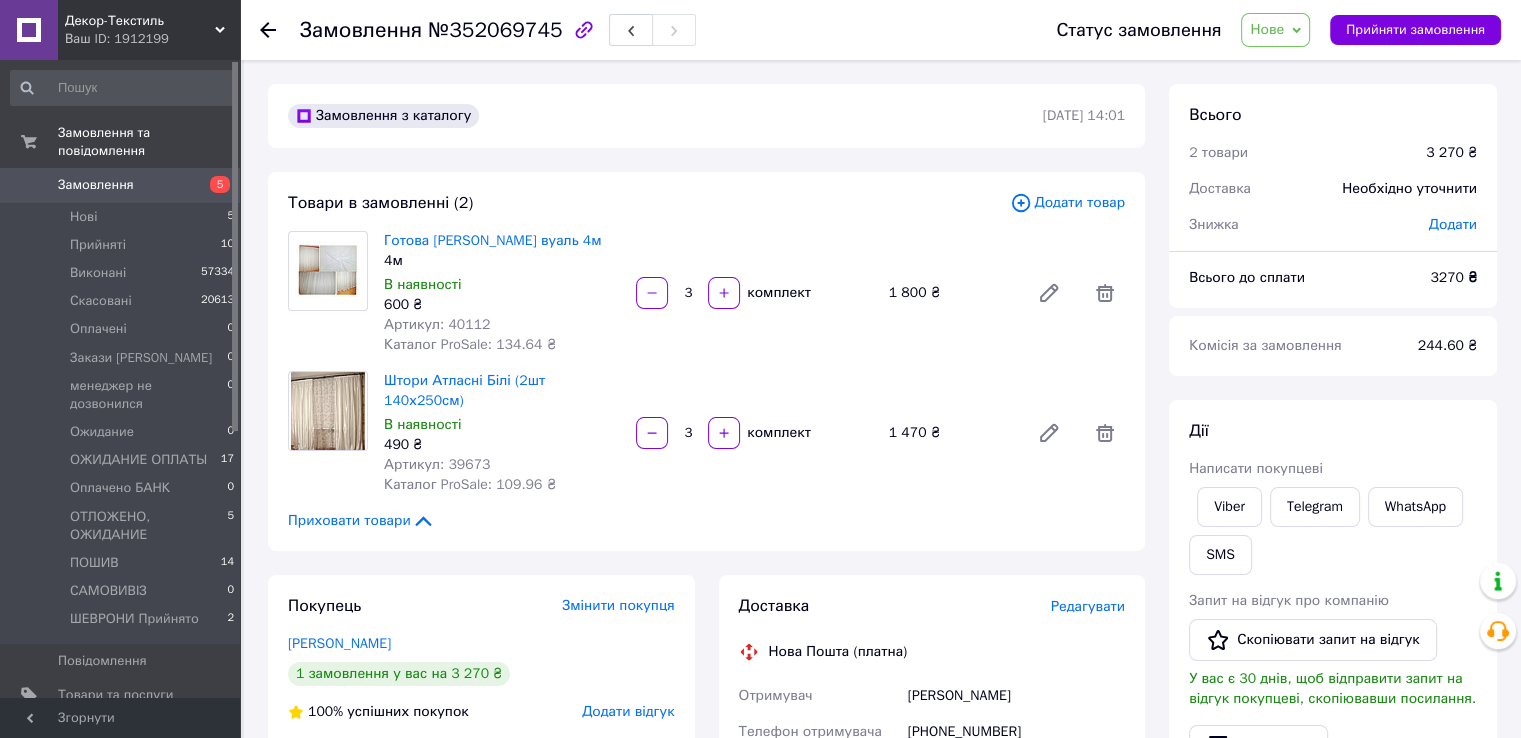 click on "Замовлення №352069745" at bounding box center [658, 30] 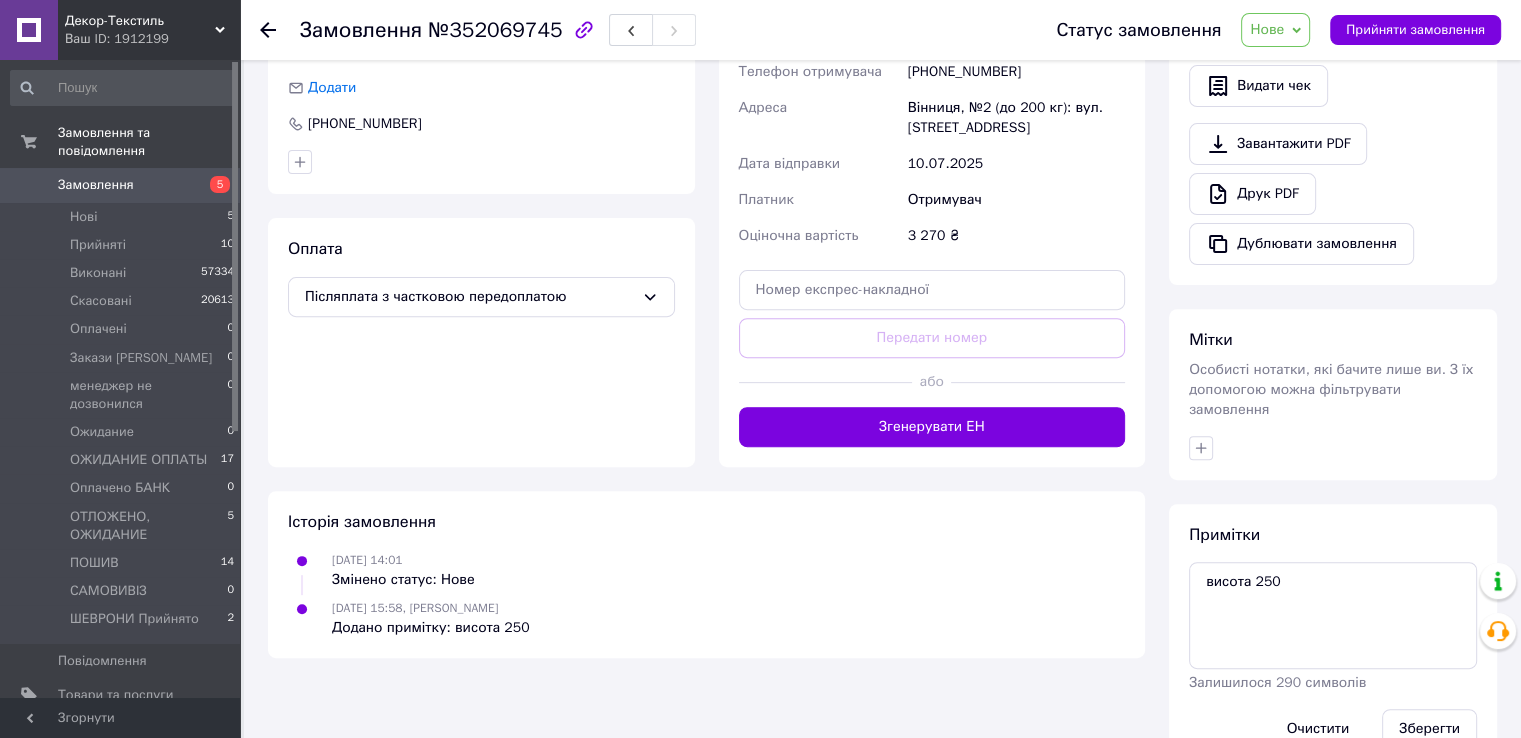 scroll, scrollTop: 692, scrollLeft: 0, axis: vertical 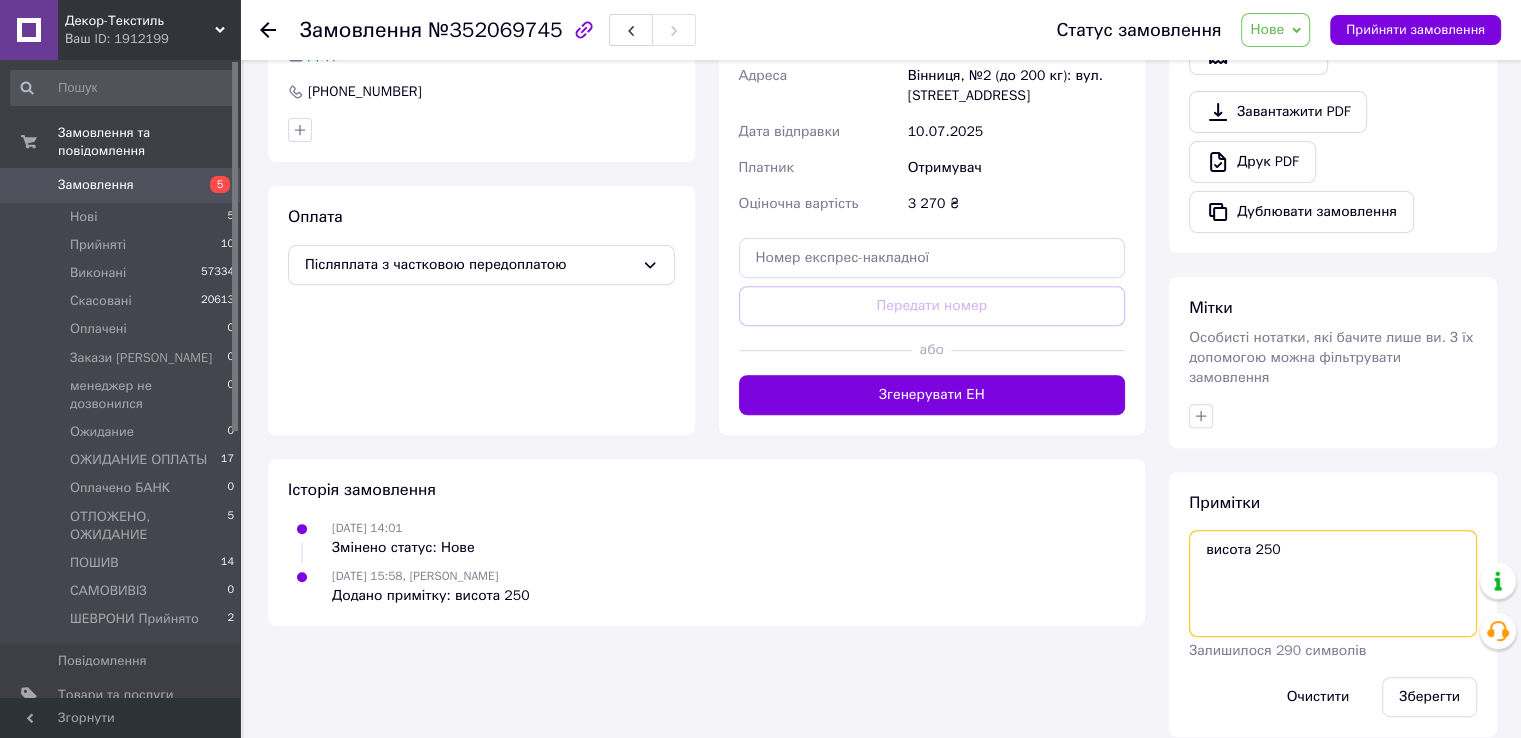 click on "висота 250" at bounding box center (1333, 583) 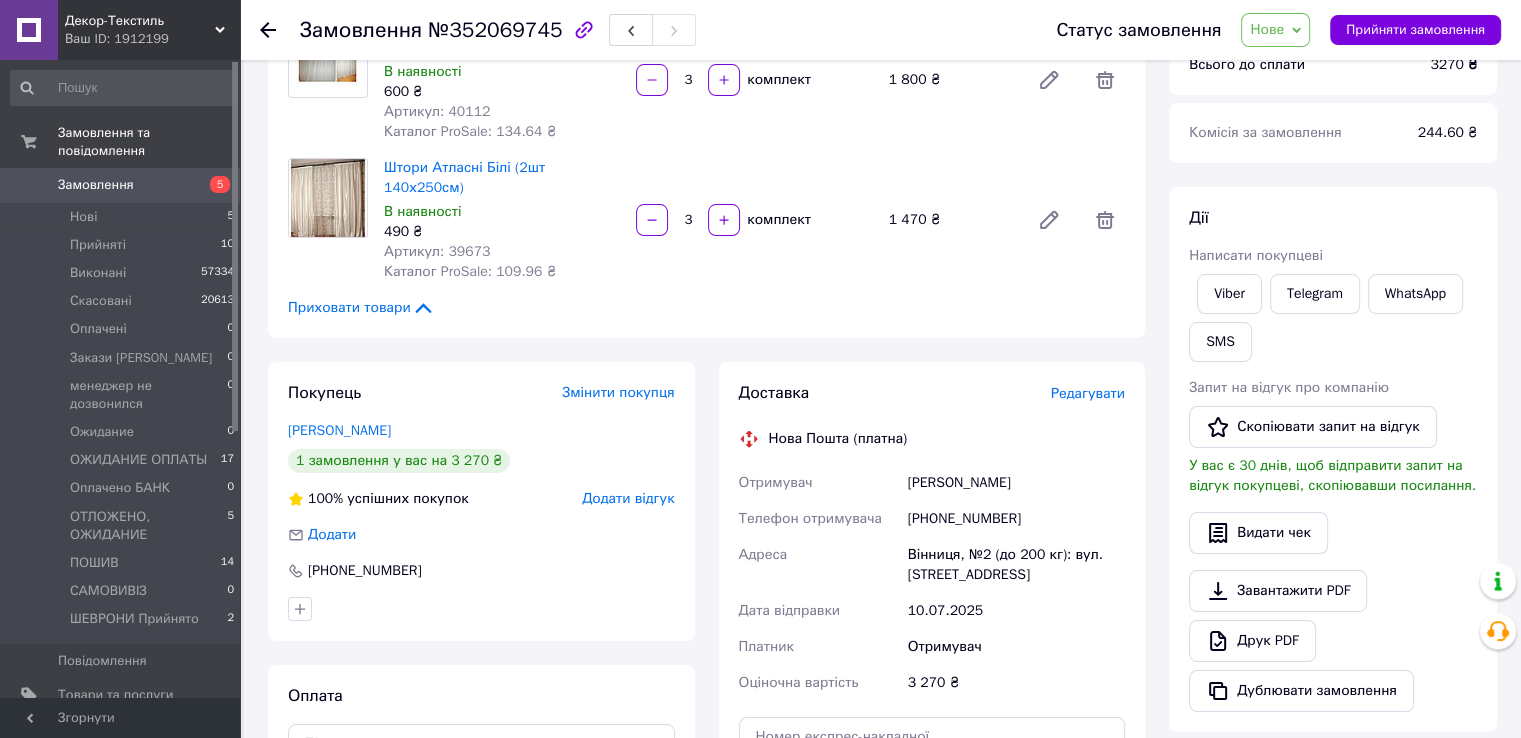 scroll, scrollTop: 692, scrollLeft: 0, axis: vertical 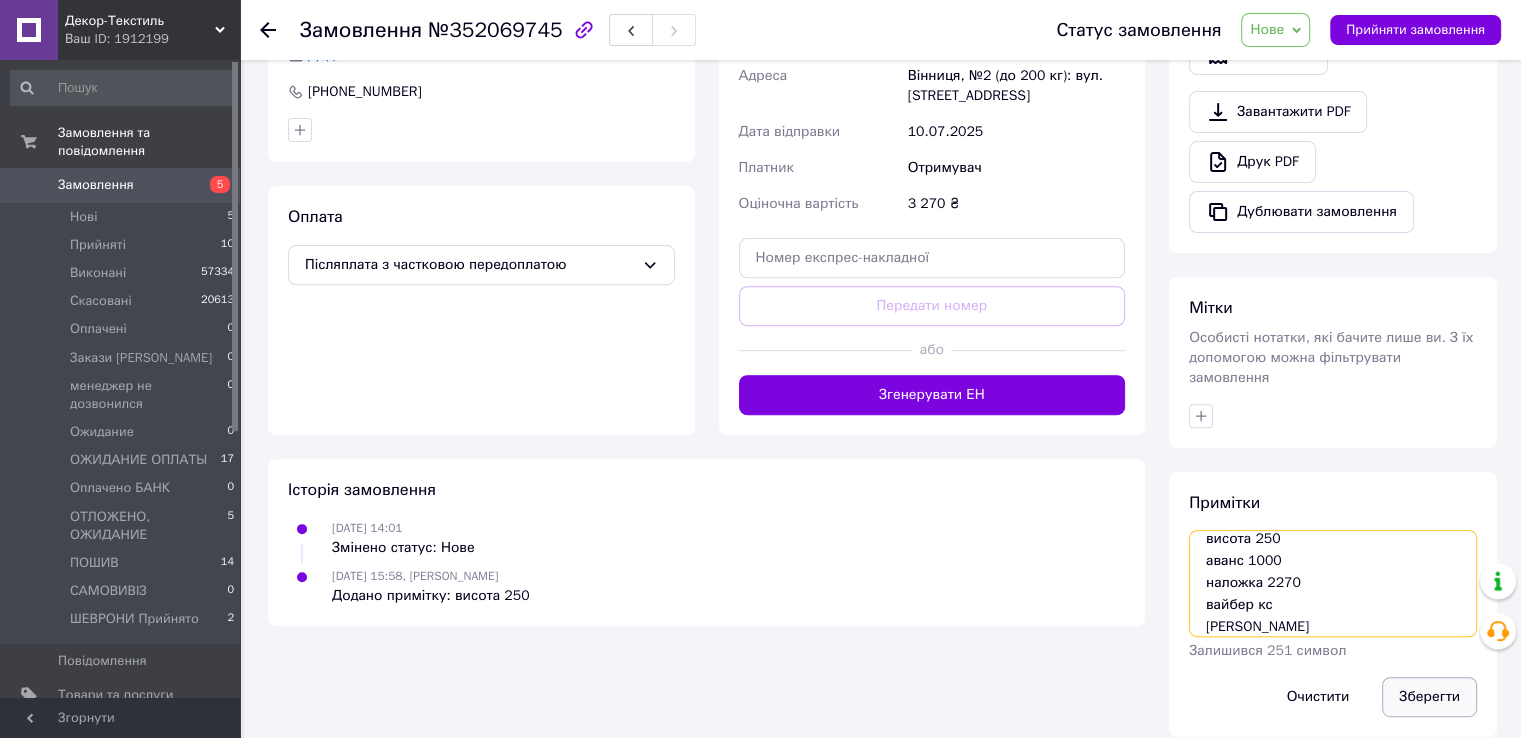 type on "висота 250
аванс 1000
наложка 2270
вайбер кс
надя" 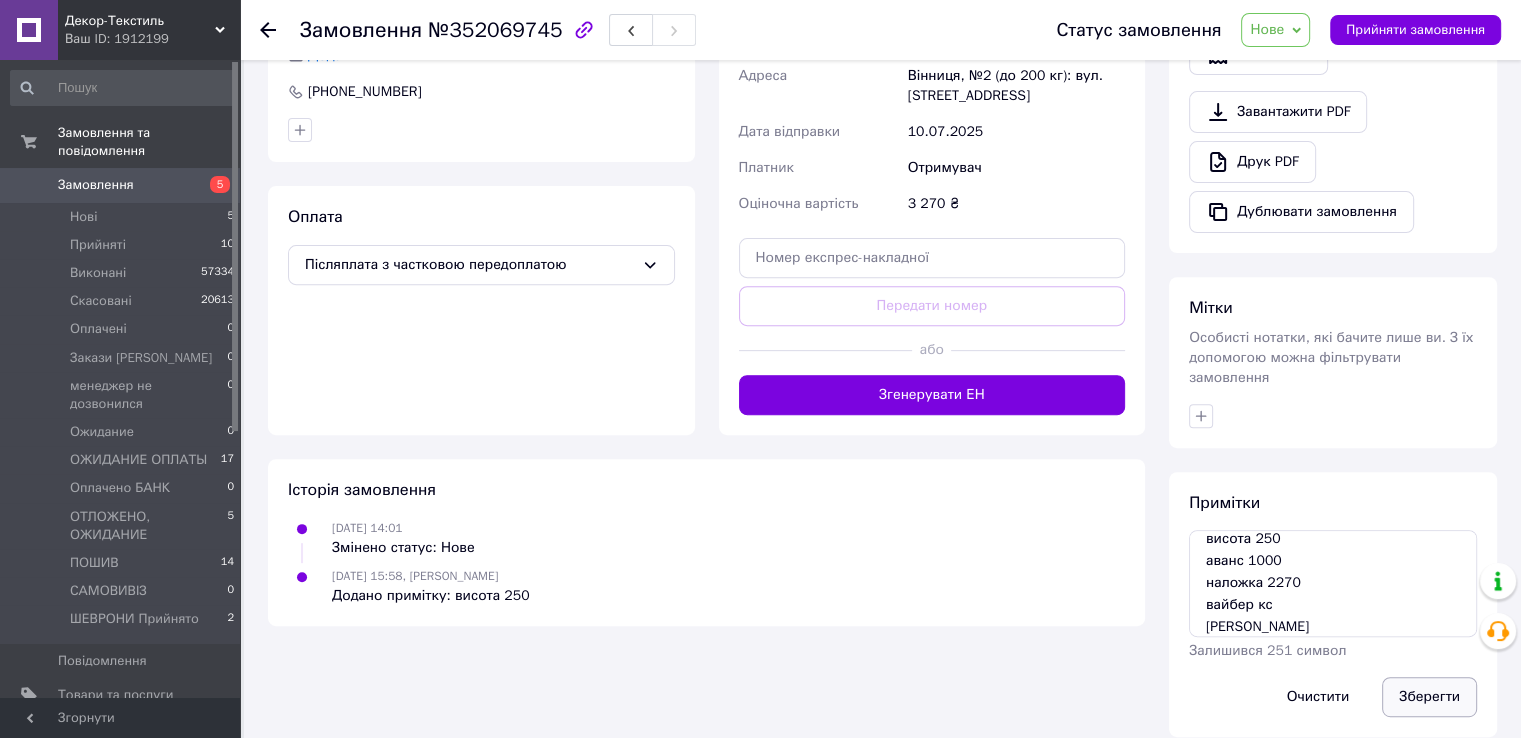 click on "Зберегти" at bounding box center (1429, 697) 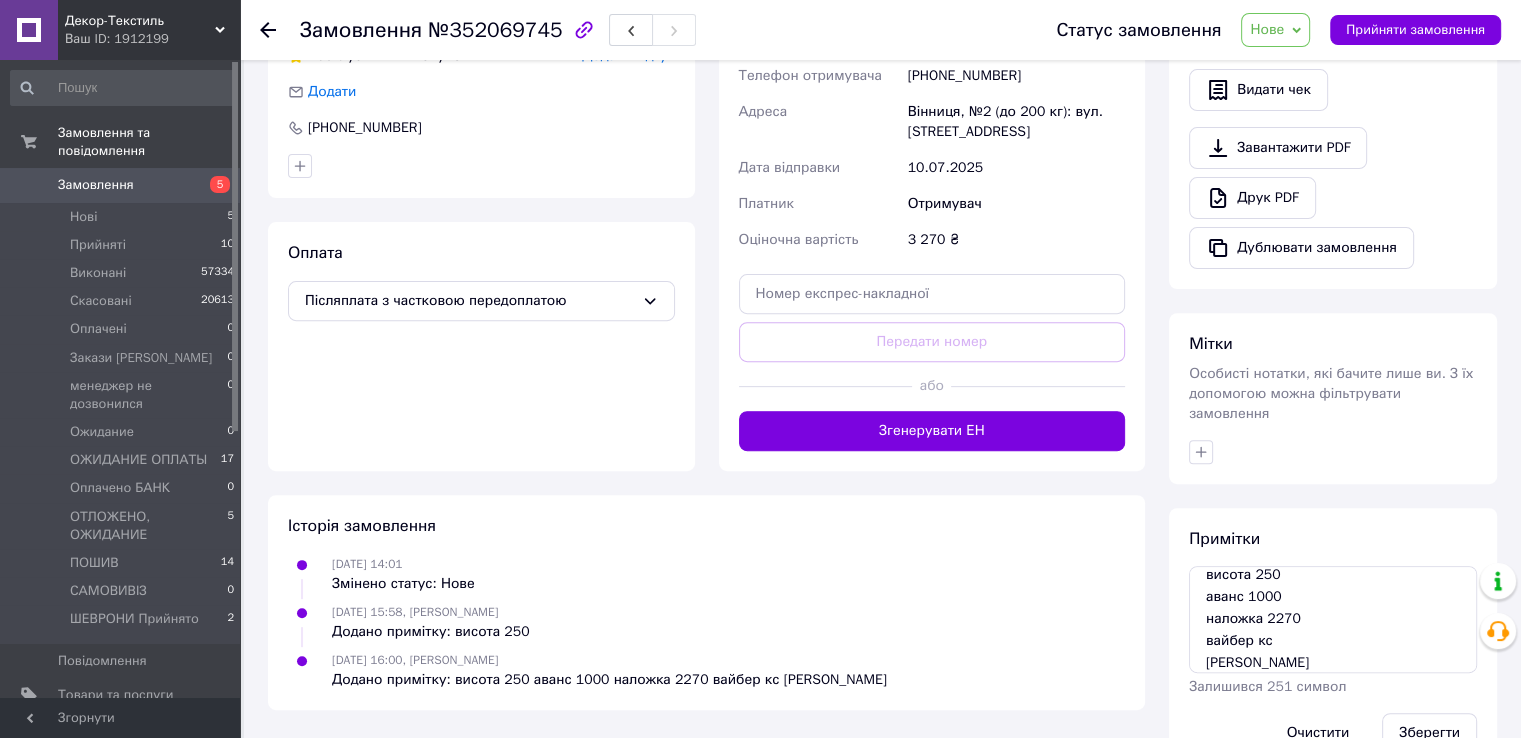 scroll, scrollTop: 692, scrollLeft: 0, axis: vertical 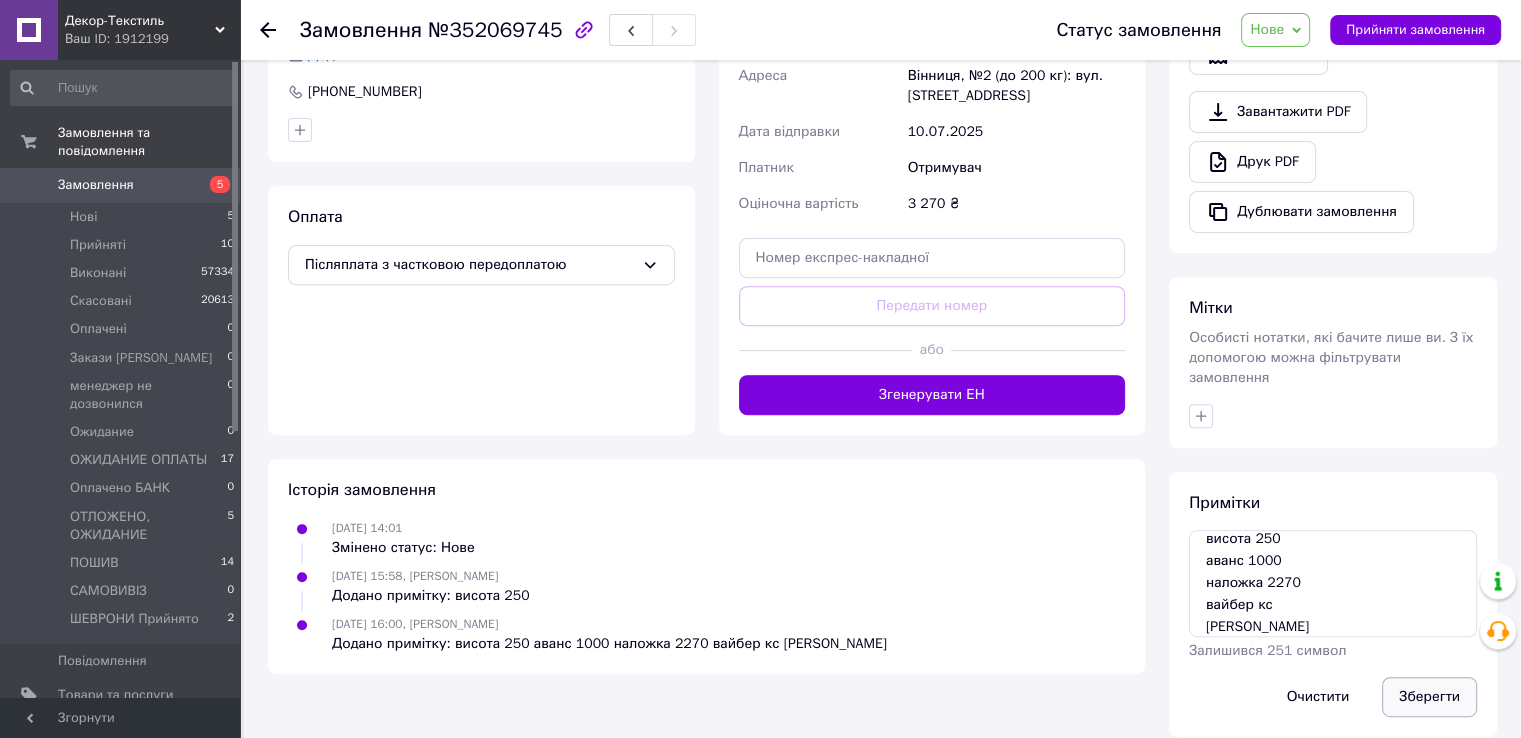 click on "Зберегти" at bounding box center (1429, 697) 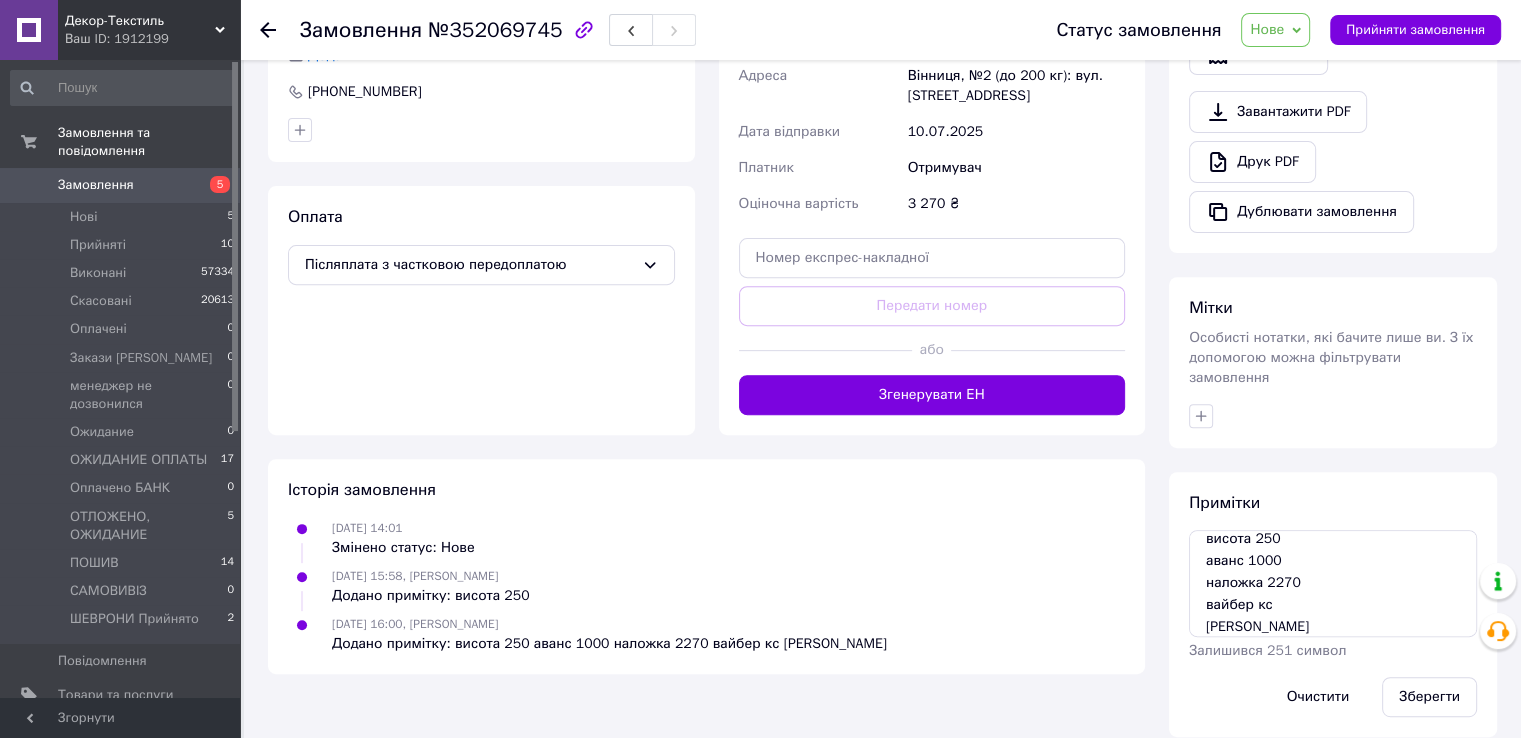 click on "Нове" at bounding box center [1267, 29] 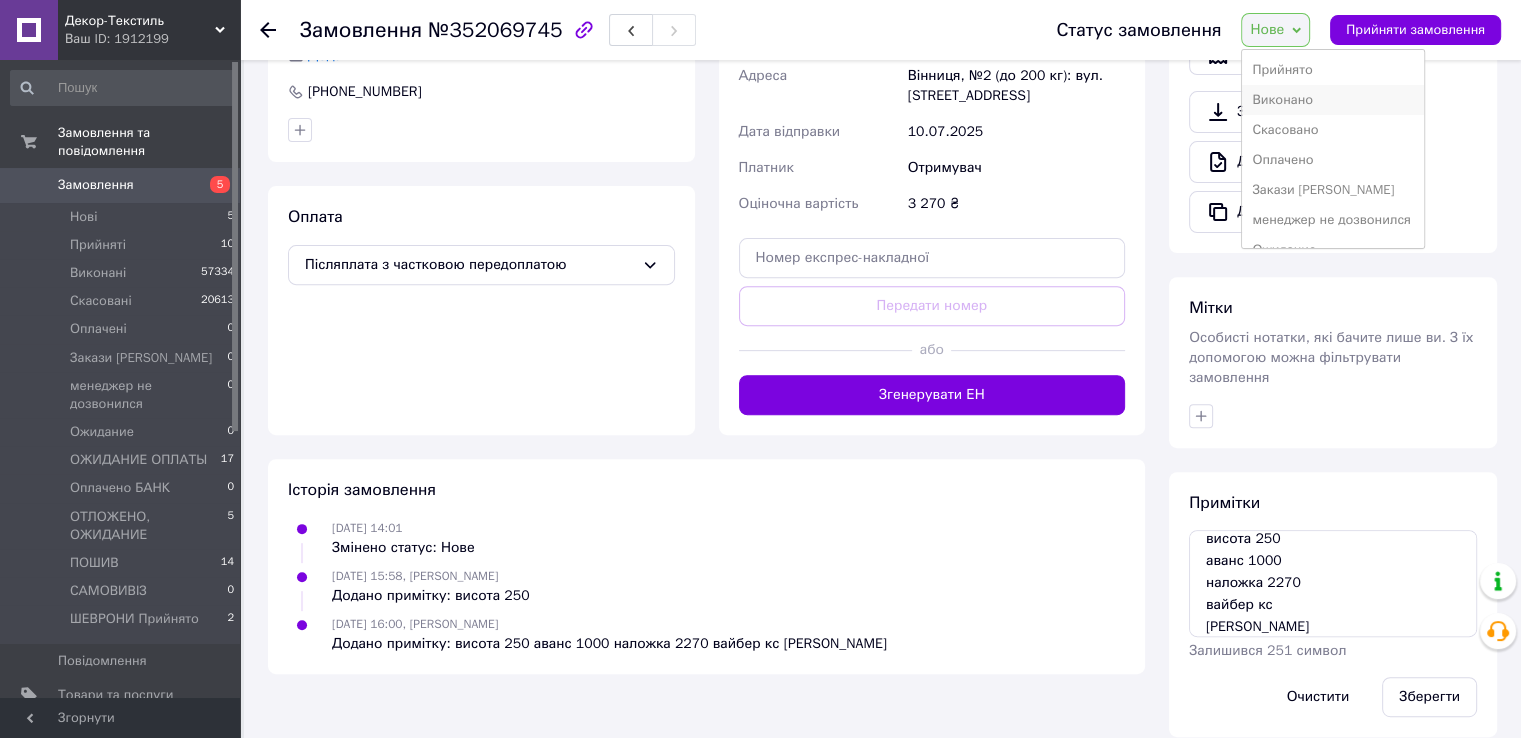 scroll, scrollTop: 200, scrollLeft: 0, axis: vertical 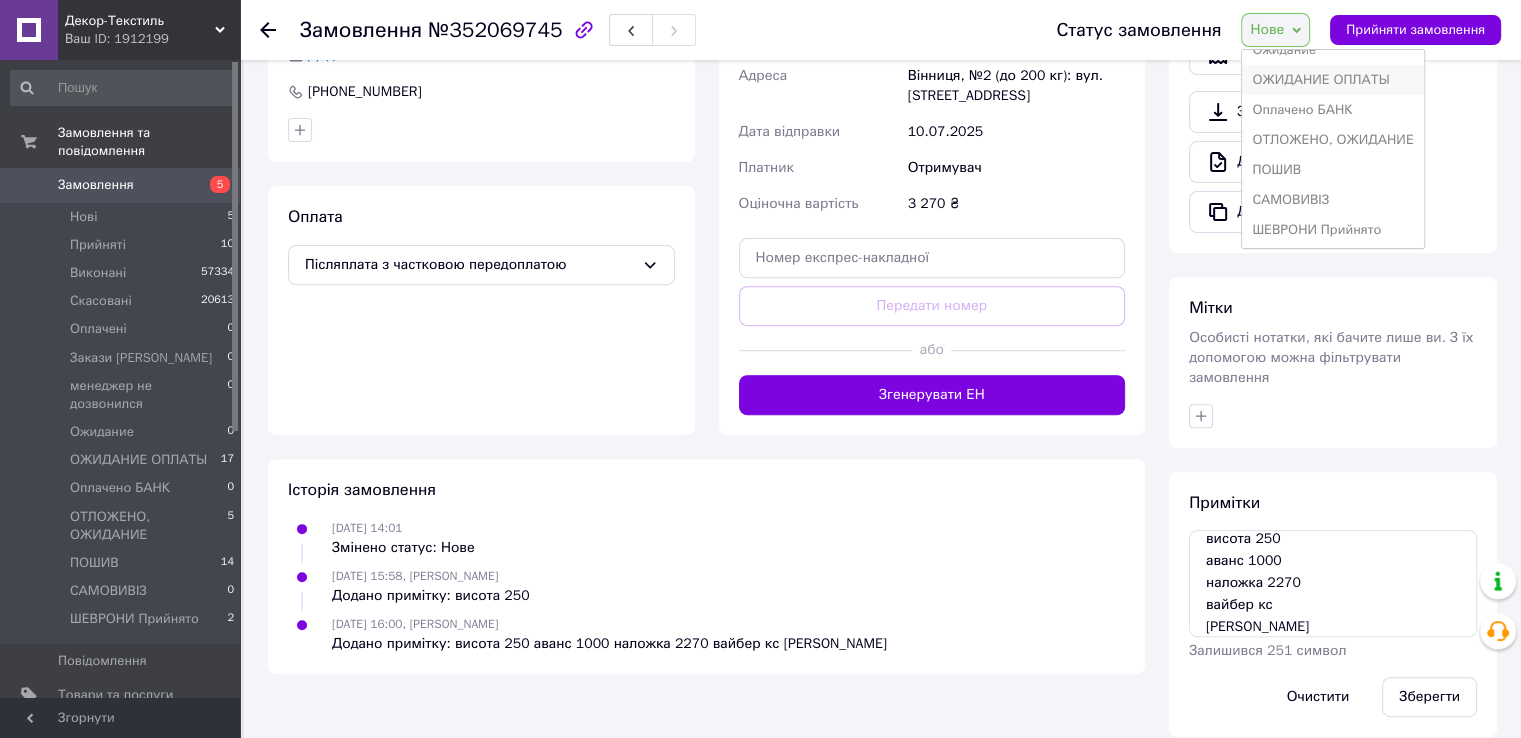 click on "ОЖИДАНИЕ ОПЛАТЫ" at bounding box center [1332, 80] 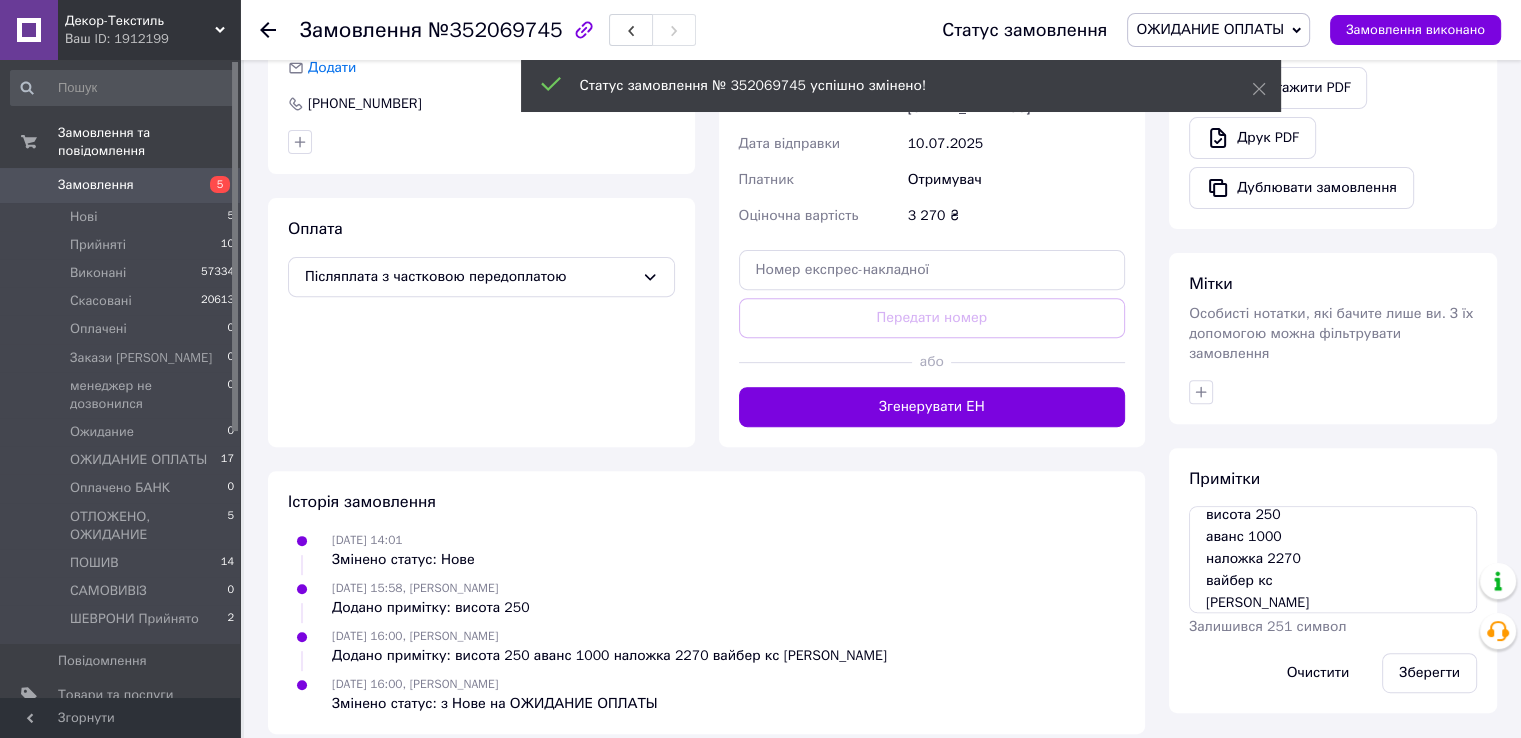 scroll, scrollTop: 692, scrollLeft: 0, axis: vertical 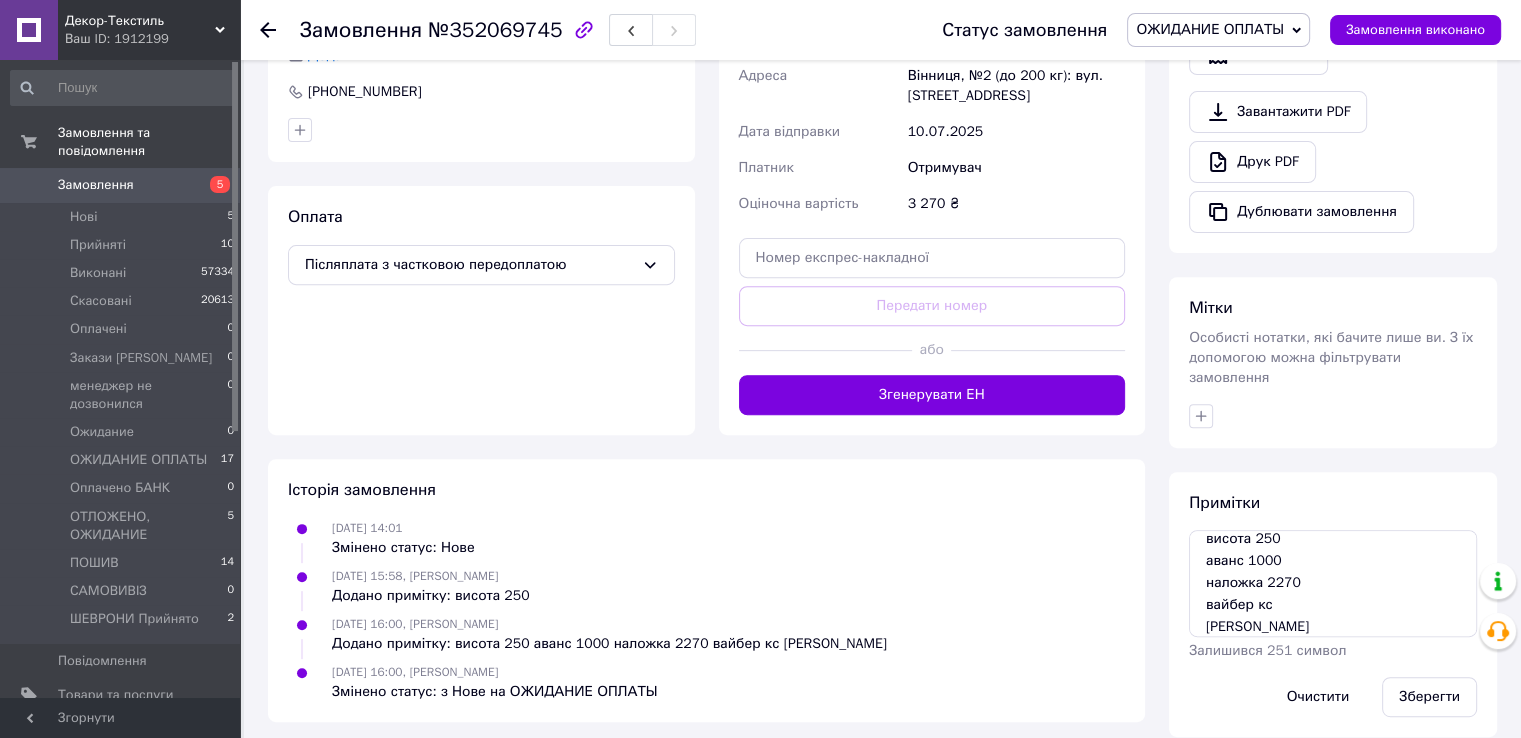 click on "Замовлення №352069745" at bounding box center [601, 30] 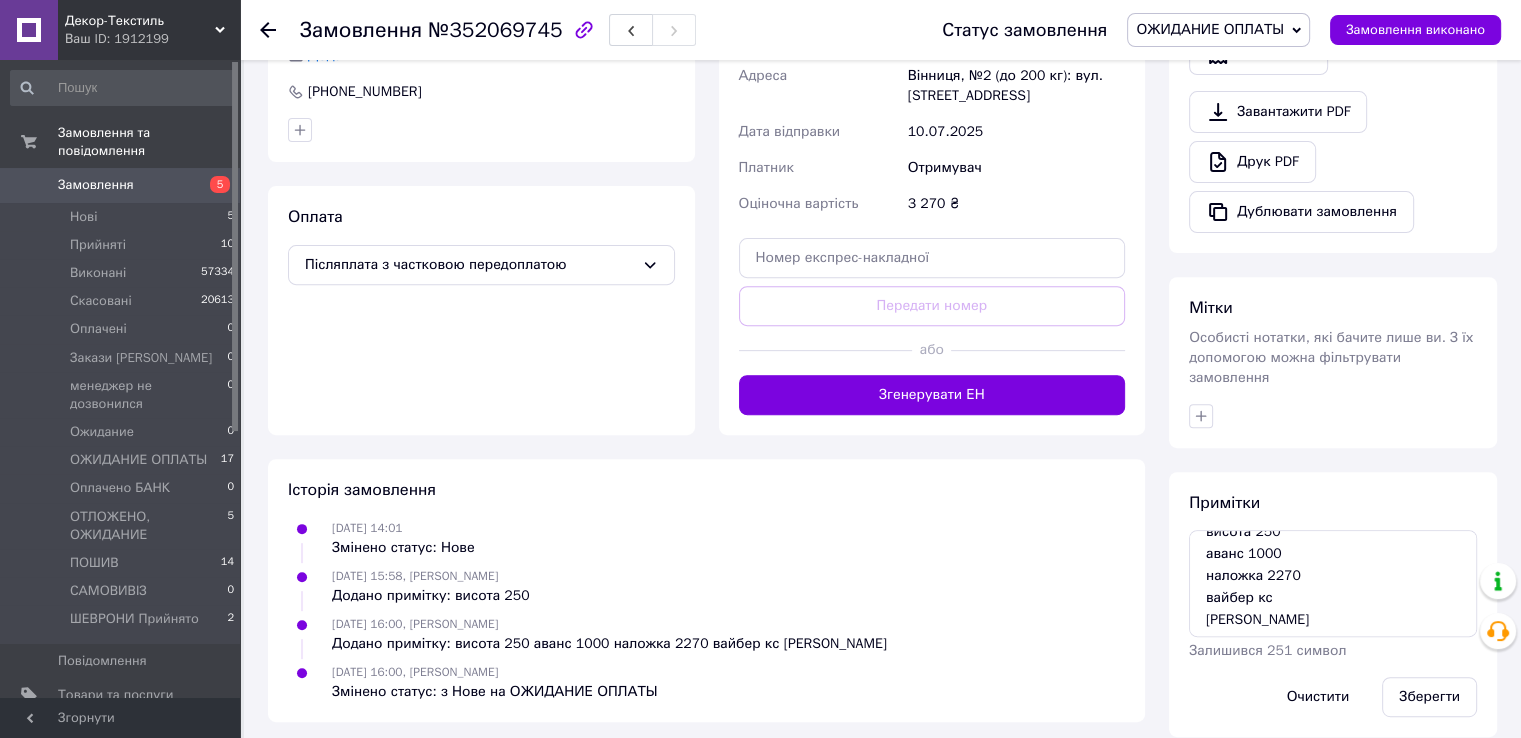 scroll, scrollTop: 20, scrollLeft: 0, axis: vertical 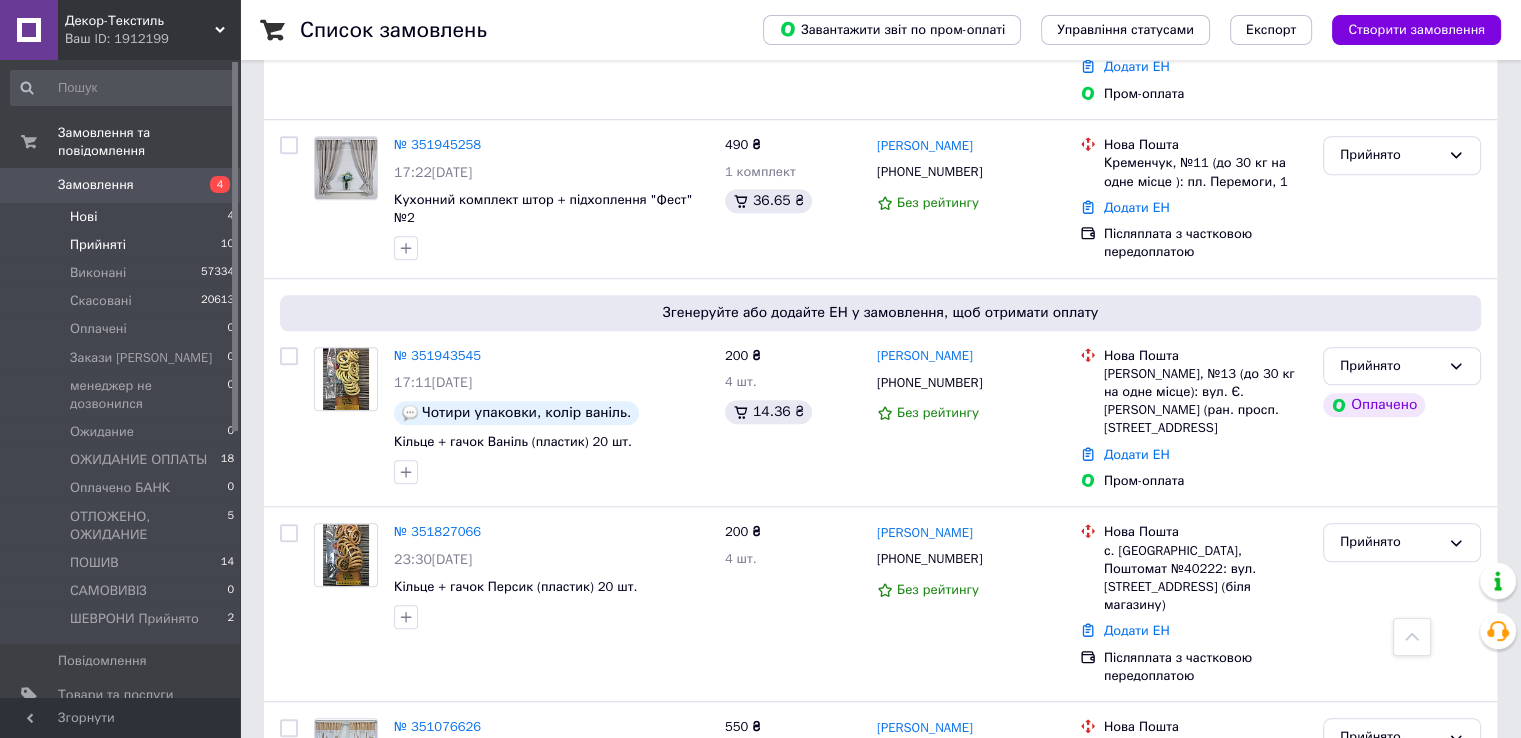 click on "Нові" at bounding box center (83, 217) 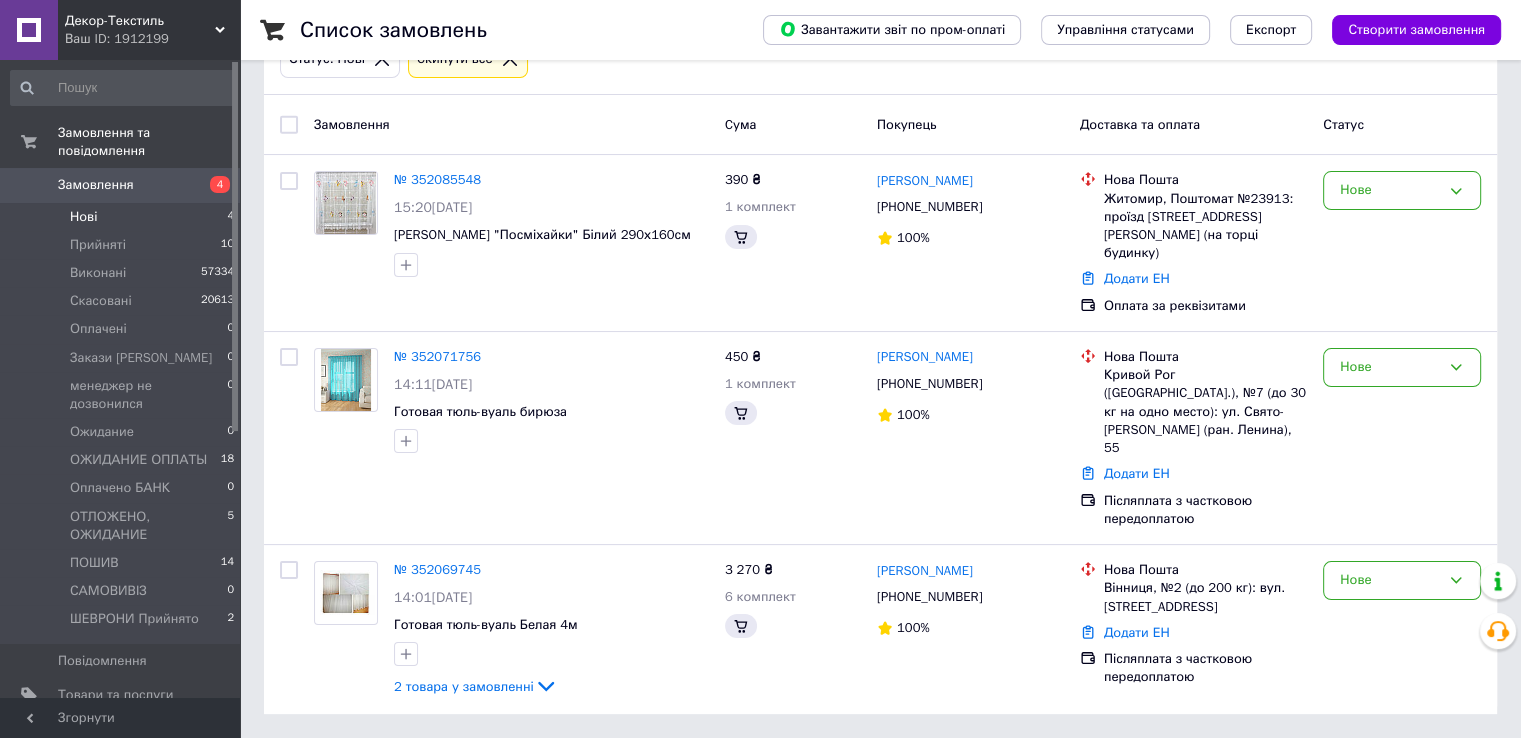 scroll, scrollTop: 0, scrollLeft: 0, axis: both 